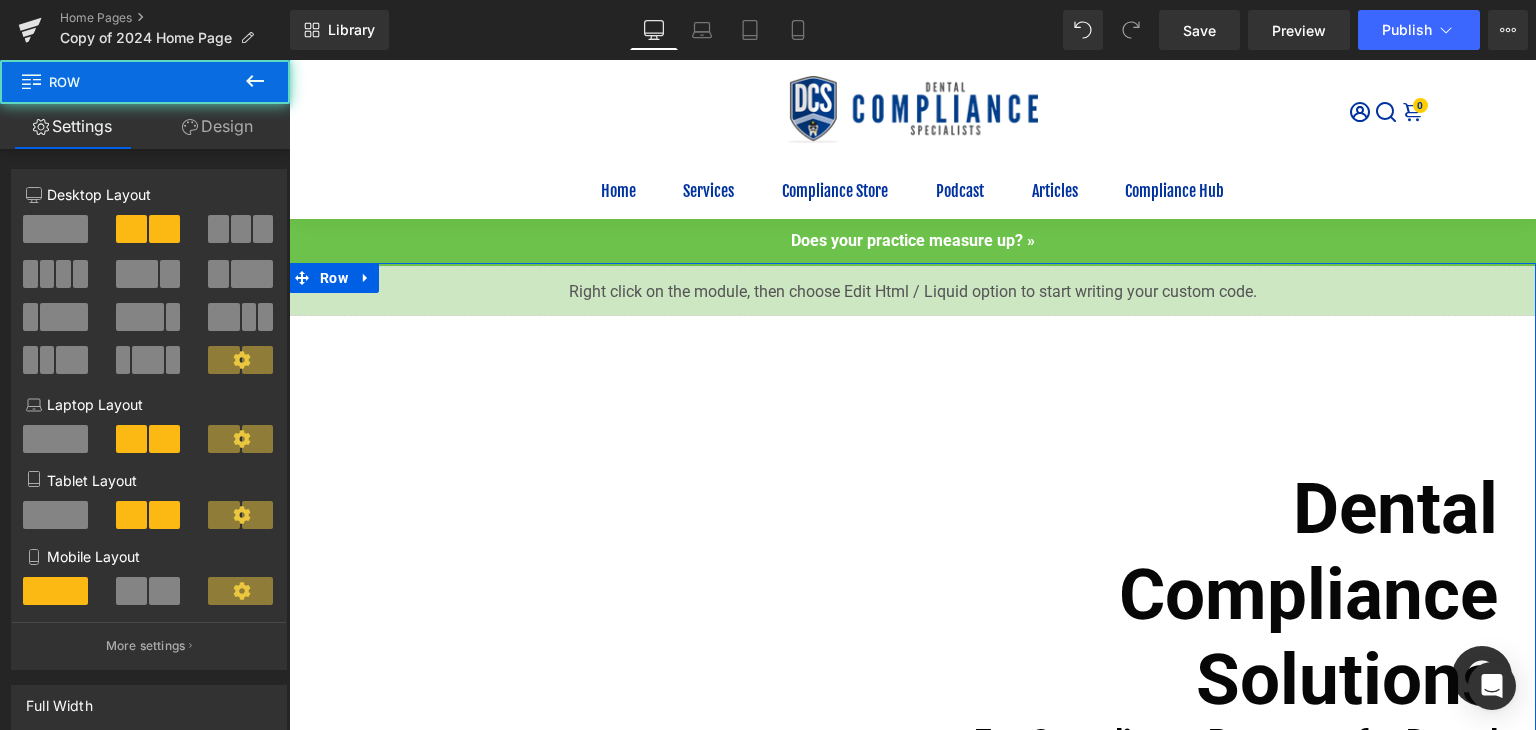 scroll, scrollTop: 3336, scrollLeft: 0, axis: vertical 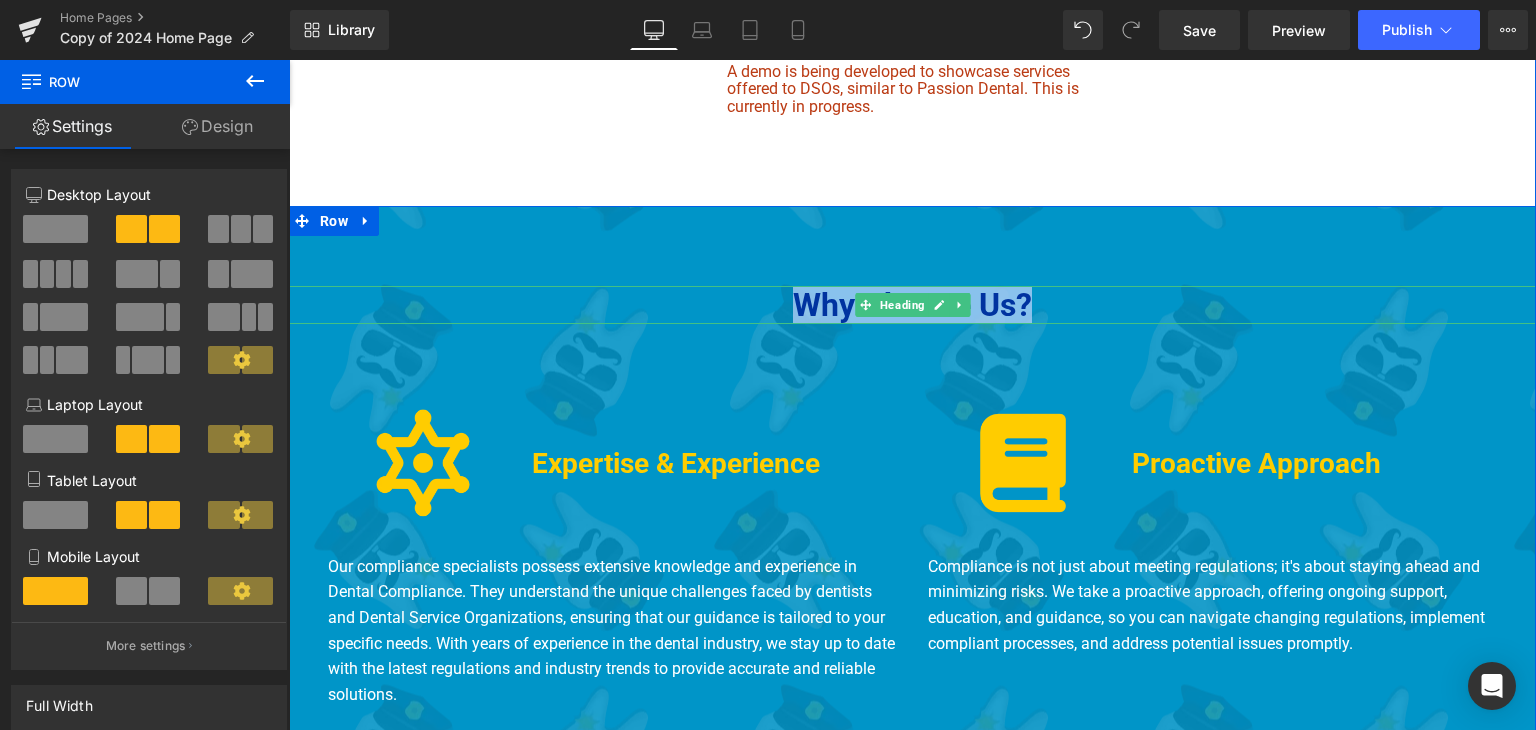 click on "Why Choose Us? Heading         Image         Expertise & Experience Heading         Row         Our compliance specialists possess extensive knowledge and experience in Dental Compliance. They understand the unique challenges faced by dentists and Dental Service Organizations, ensuring that our guidance is tailored to your specific needs. With years of experience in the dental industry, we stay up to date with the latest regulations and industry trends to provide accurate and reliable solutions. Text Block         Image         Proactive Approach Heading         Row         Compliance is not just about meeting regulations; it's about staying ahead and minimizing risks. We take a proactive approach, offering ongoing support, education, and guidance, so you can navigate changing regulations, implement compliant processes, and address potential issues promptly. Text Block         Row         Image         Peace of Mind Heading         Row         Text Block         Image         Investigative Response Heading" at bounding box center [912, 686] 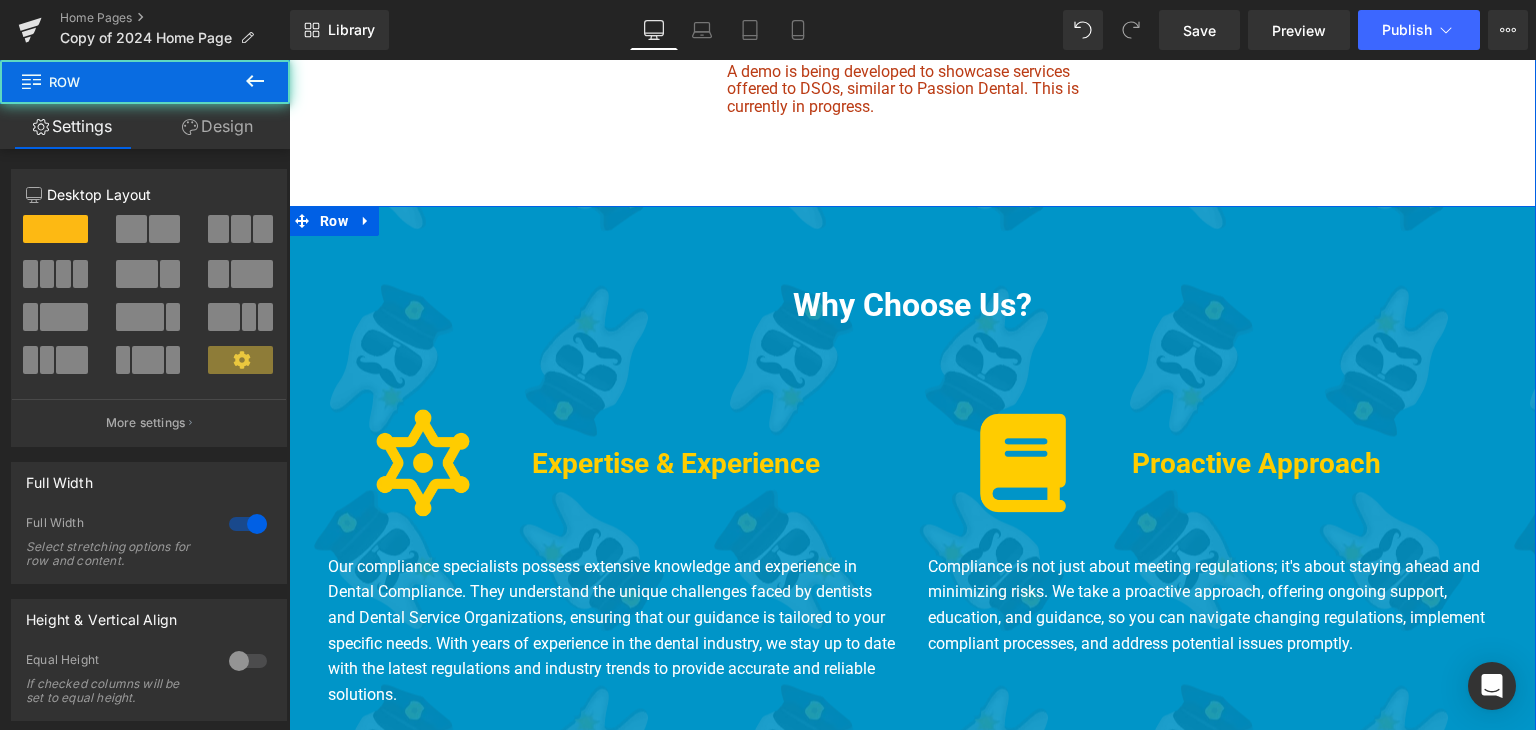 click on "Why Choose Us? Heading         Image         Expertise & Experience Heading         Row         Our compliance specialists possess extensive knowledge and experience in Dental Compliance. They understand the unique challenges faced by dentists and Dental Service Organizations, ensuring that our guidance is tailored to your specific needs. With years of experience in the dental industry, we stay up to date with the latest regulations and industry trends to provide accurate and reliable solutions. Text Block         Image         Proactive Approach Heading         Row         Compliance is not just about meeting regulations; it's about staying ahead and minimizing risks. We take a proactive approach, offering ongoing support, education, and guidance, so you can navigate changing regulations, implement compliant processes, and address potential issues promptly. Text Block         Row         Image         Peace of Mind Heading         Row         Text Block         Image         Investigative Response Heading" at bounding box center [912, 686] 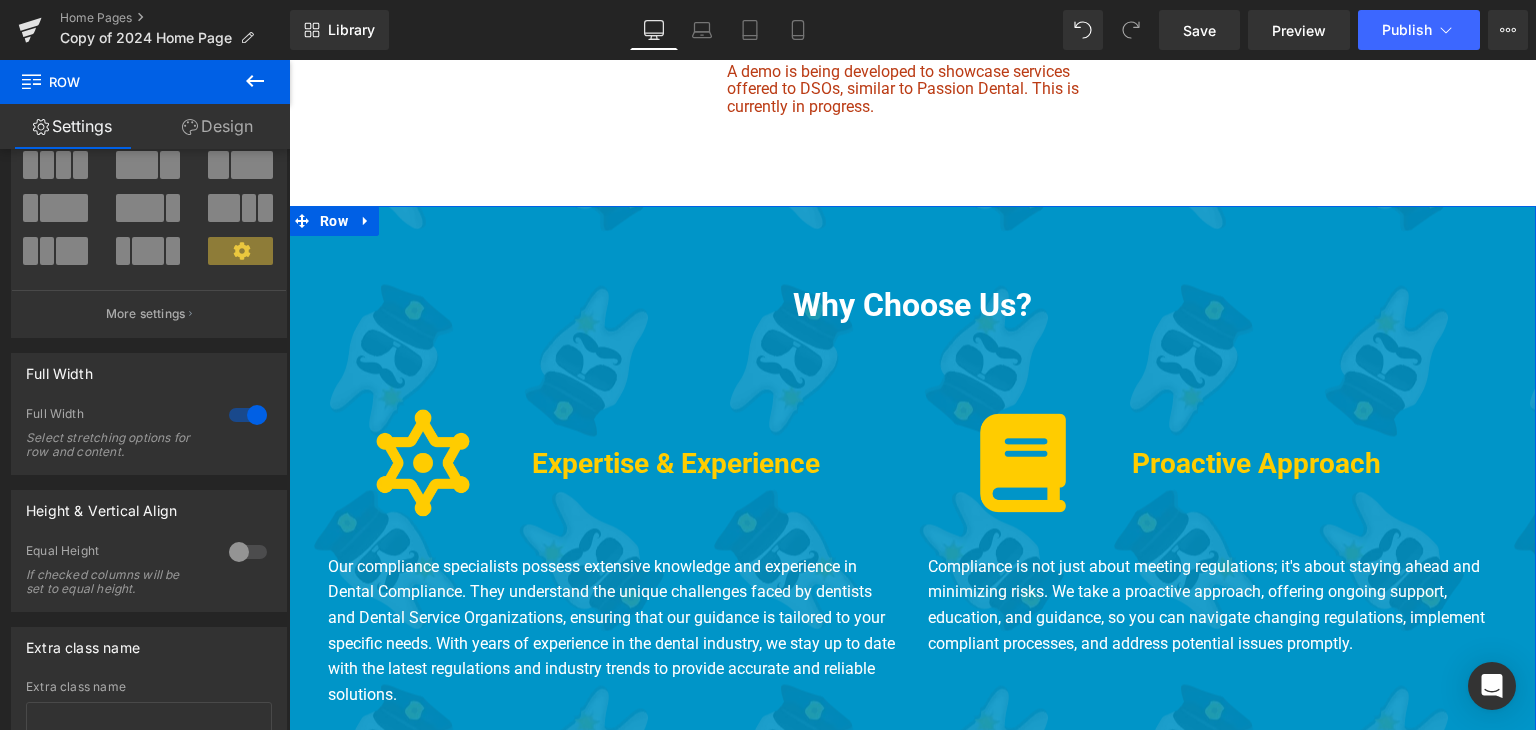 scroll, scrollTop: 0, scrollLeft: 0, axis: both 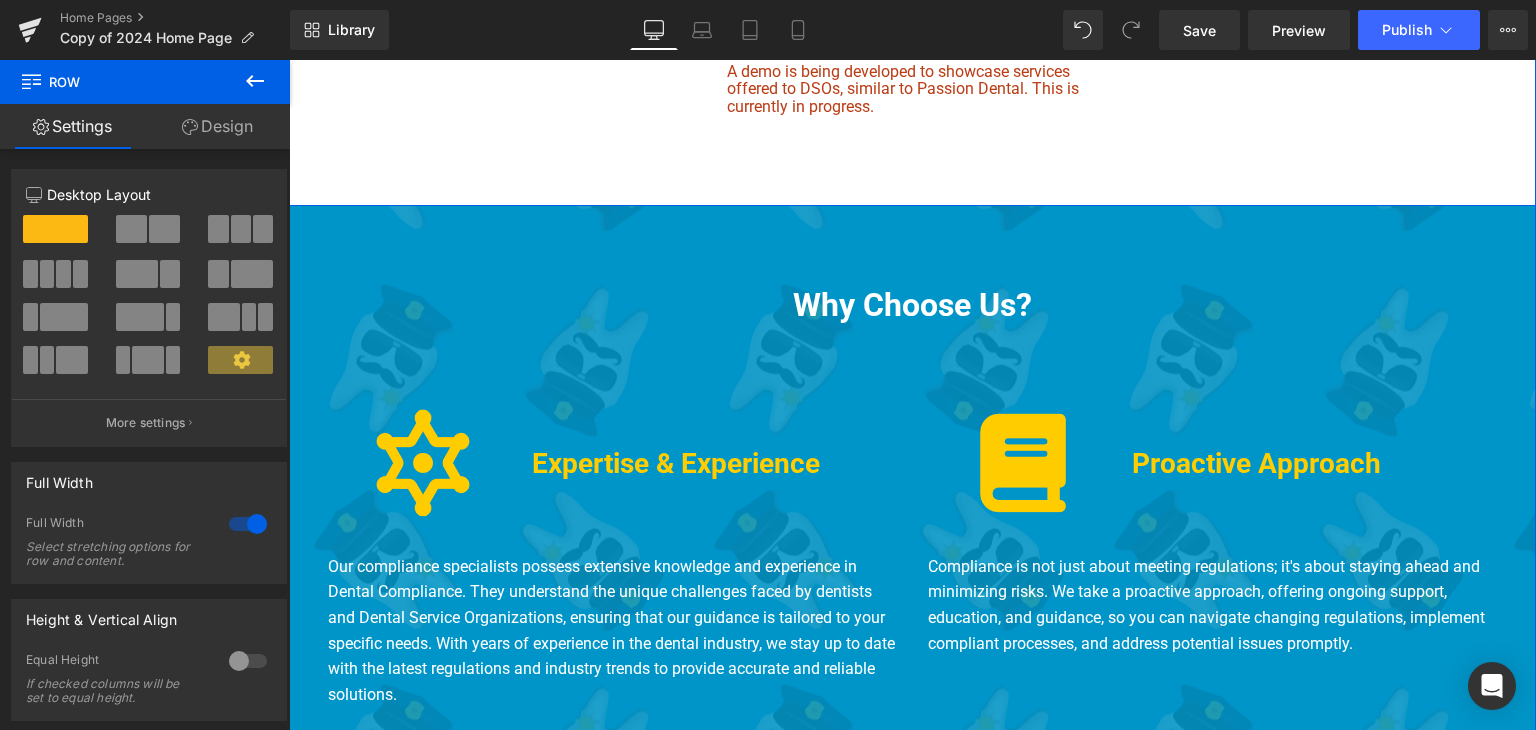 click on "Our Key Services Heading         Image         Customized Compliance Programs Heading         Our experienced compliance specialists conduct detailed office inspections and audits tailored specifically to the needs of dentists and small to mid-sized Dental Service Organizations. We assess critical areas such as OSHA, Infection Control, Radiation Safety/Compliance, Controlled Substances (DEA), Sedation/Anesthesia, Medical Emergency Preparedness, Medicaid, HIPAA, and more. After each inspection, we provide comprehensive reports outlining areas of compliance, concerns, and actionable recommendations.  Using these insights, we develop a customized compliance plan designed to address your practice’s unique challenges, helping you prioritize risks, optimize processes, and maintain accuracy and safety throughout your operations. Text Block         Learn More Button         Image         Dental Compliance Training  Heading         Text Block         Learn More Button         Heading         Text Block         Row" at bounding box center (912, -631) 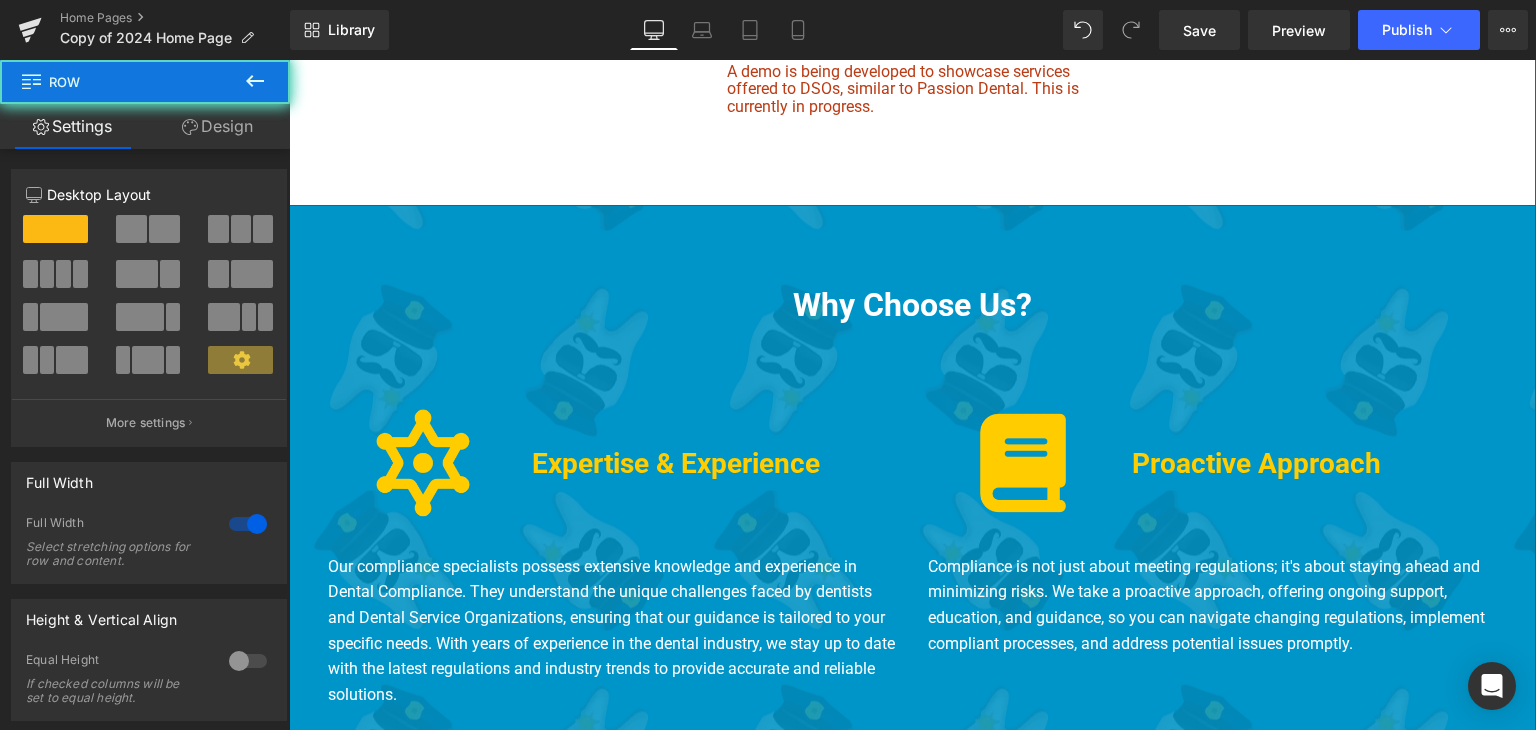 click on "Our Key Services Heading         Image         Customized Compliance Programs Heading         Our experienced compliance specialists conduct detailed office inspections and audits tailored specifically to the needs of dentists and small to mid-sized Dental Service Organizations. We assess critical areas such as OSHA, Infection Control, Radiation Safety/Compliance, Controlled Substances (DEA), Sedation/Anesthesia, Medical Emergency Preparedness, Medicaid, HIPAA, and more. After each inspection, we provide comprehensive reports outlining areas of compliance, concerns, and actionable recommendations.  Using these insights, we develop a customized compliance plan designed to address your practice’s unique challenges, helping you prioritize risks, optimize processes, and maintain accuracy and safety throughout your operations. Text Block         Learn More Button         Image         Dental Compliance Training  Heading         Text Block         Learn More Button         Heading         Text Block         Row" at bounding box center (912, -631) 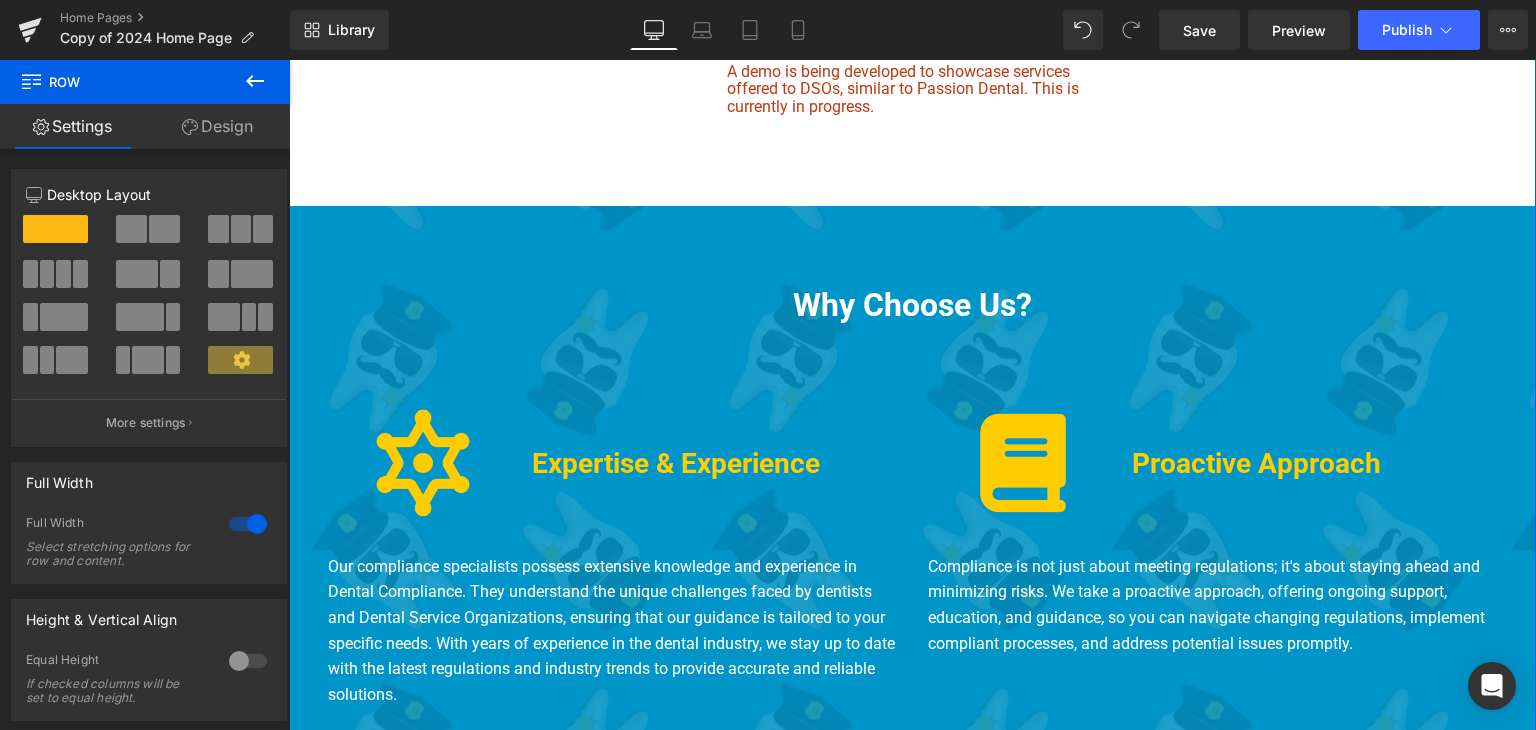 click on "Why Choose Us? Heading         Image         Expertise & Experience Heading         Row         Our compliance specialists possess extensive knowledge and experience in Dental Compliance. They understand the unique challenges faced by dentists and Dental Service Organizations, ensuring that our guidance is tailored to your specific needs. With years of experience in the dental industry, we stay up to date with the latest regulations and industry trends to provide accurate and reliable solutions. Text Block         Image         Proactive Approach Heading         Row         Compliance is not just about meeting regulations; it's about staying ahead and minimizing risks. We take a proactive approach, offering ongoing support, education, and guidance, so you can navigate changing regulations, implement compliant processes, and address potential issues promptly. Text Block         Row         Image         Peace of Mind Heading         Row         Text Block         Image         Investigative Response Heading" at bounding box center [912, 686] 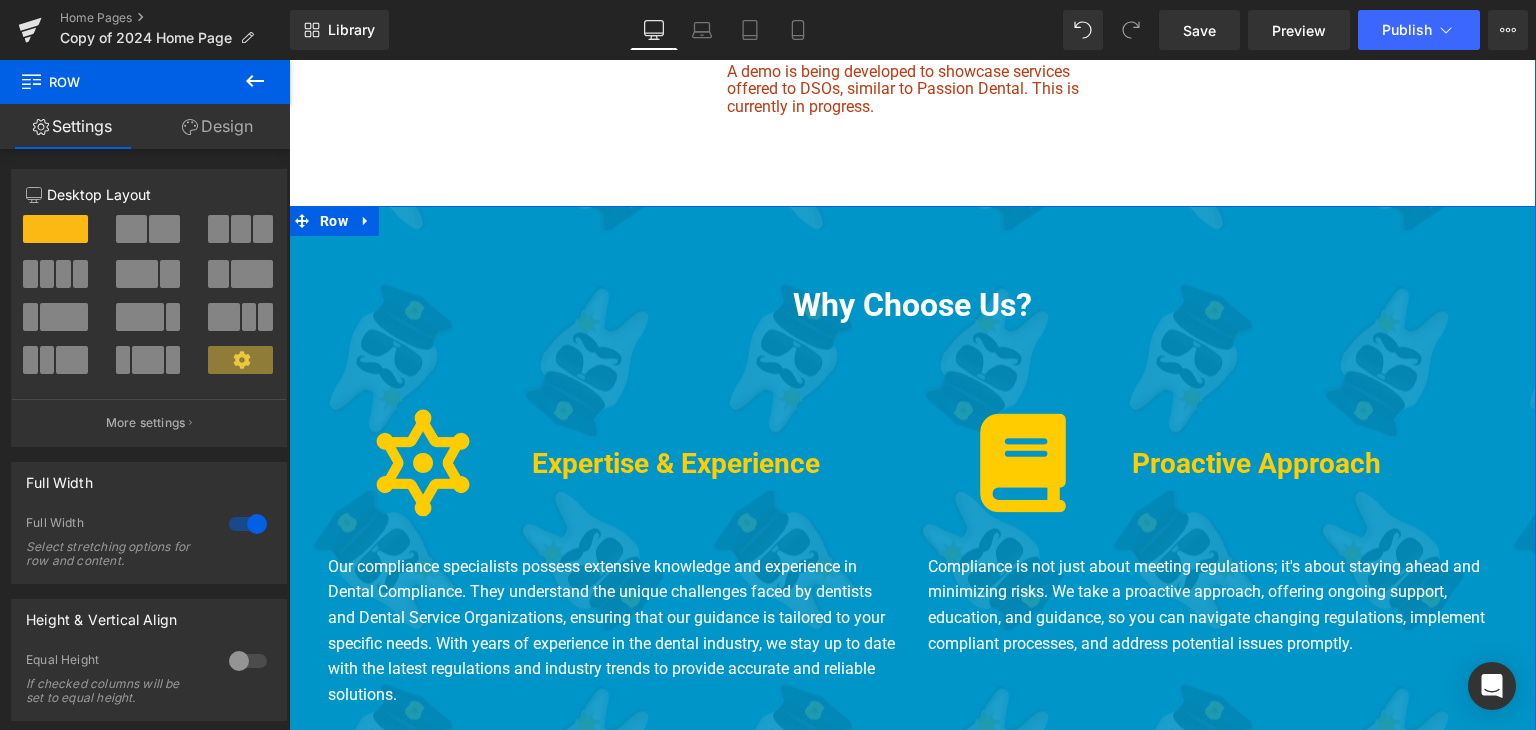click on "Why Choose Us?" at bounding box center (912, 305) 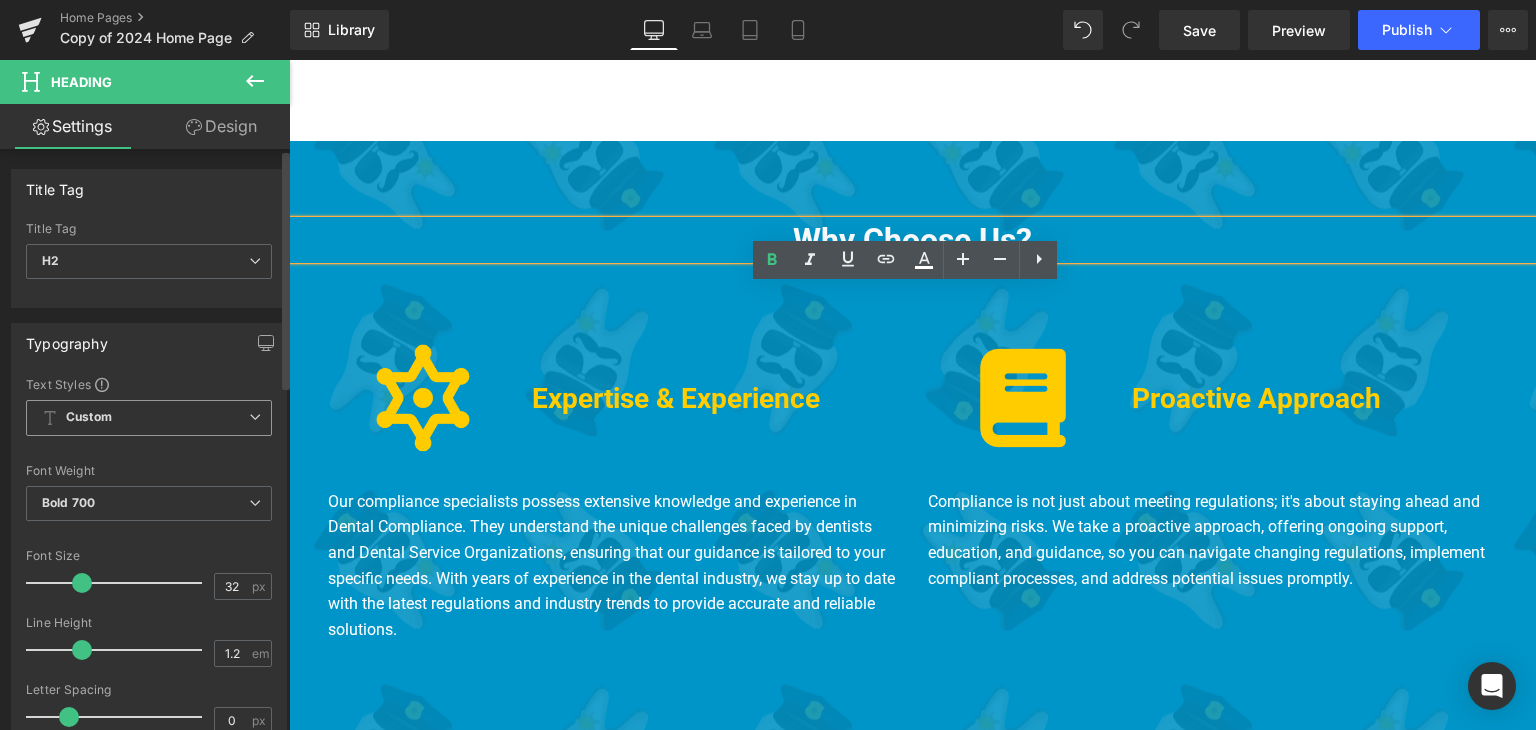 scroll, scrollTop: 3436, scrollLeft: 0, axis: vertical 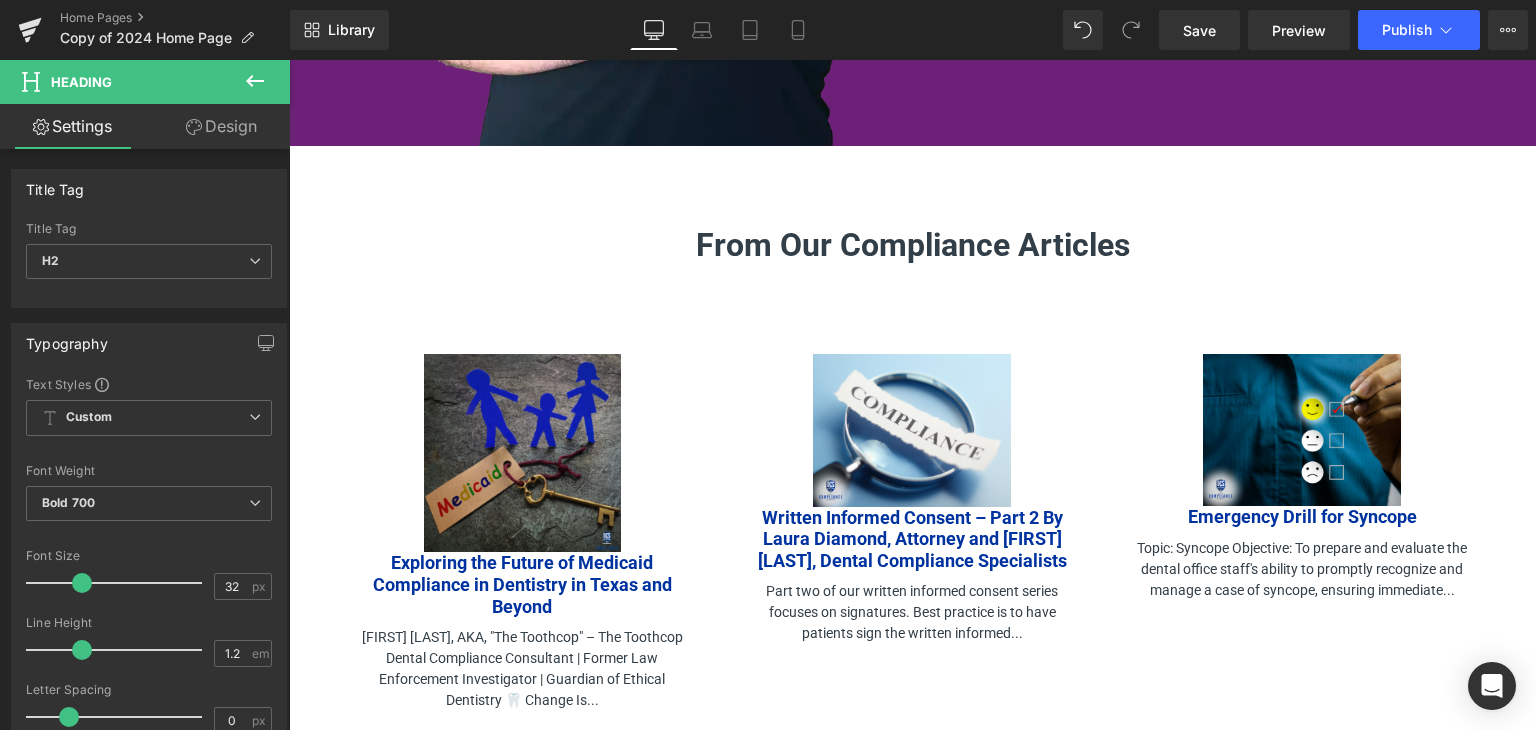 click on "Design" at bounding box center [221, 126] 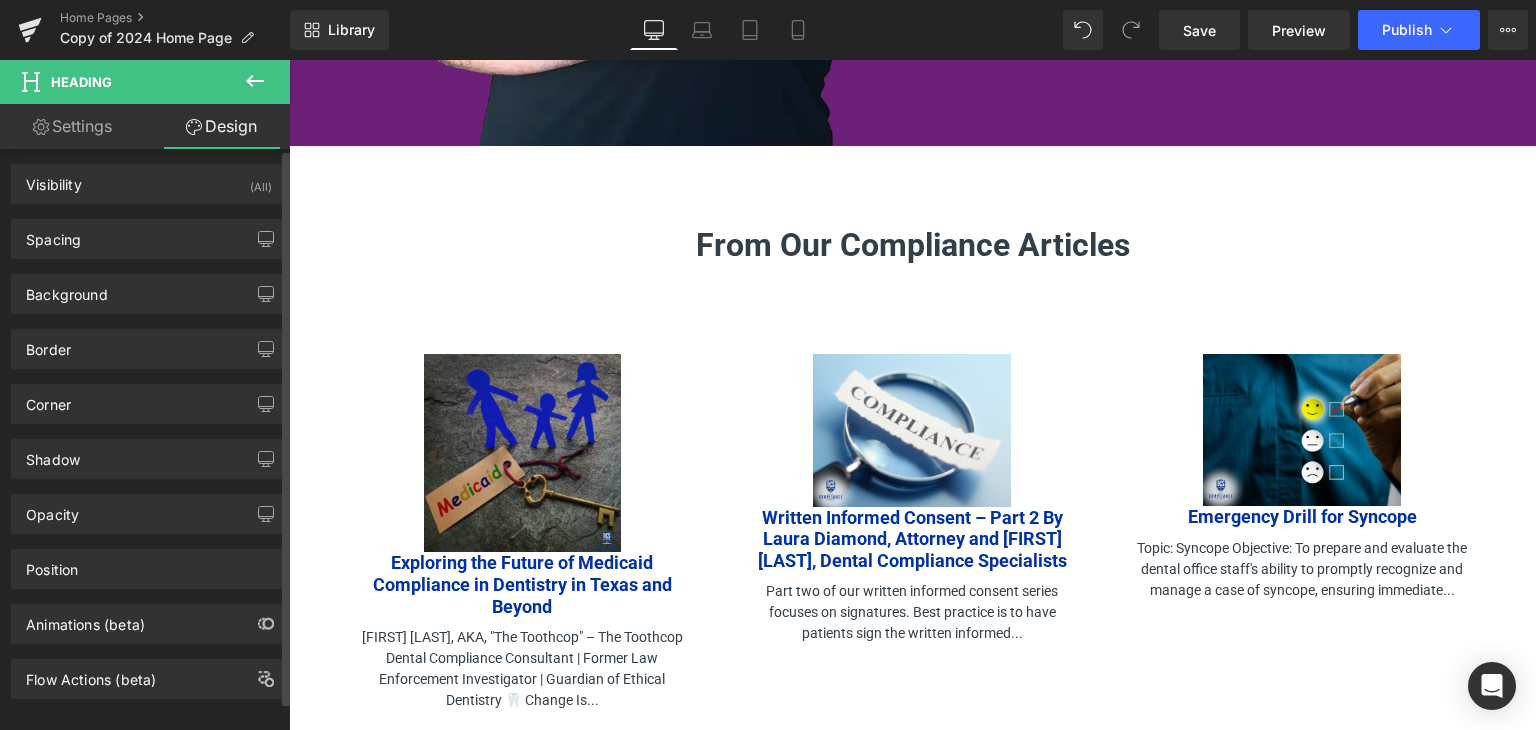 scroll, scrollTop: 0, scrollLeft: 0, axis: both 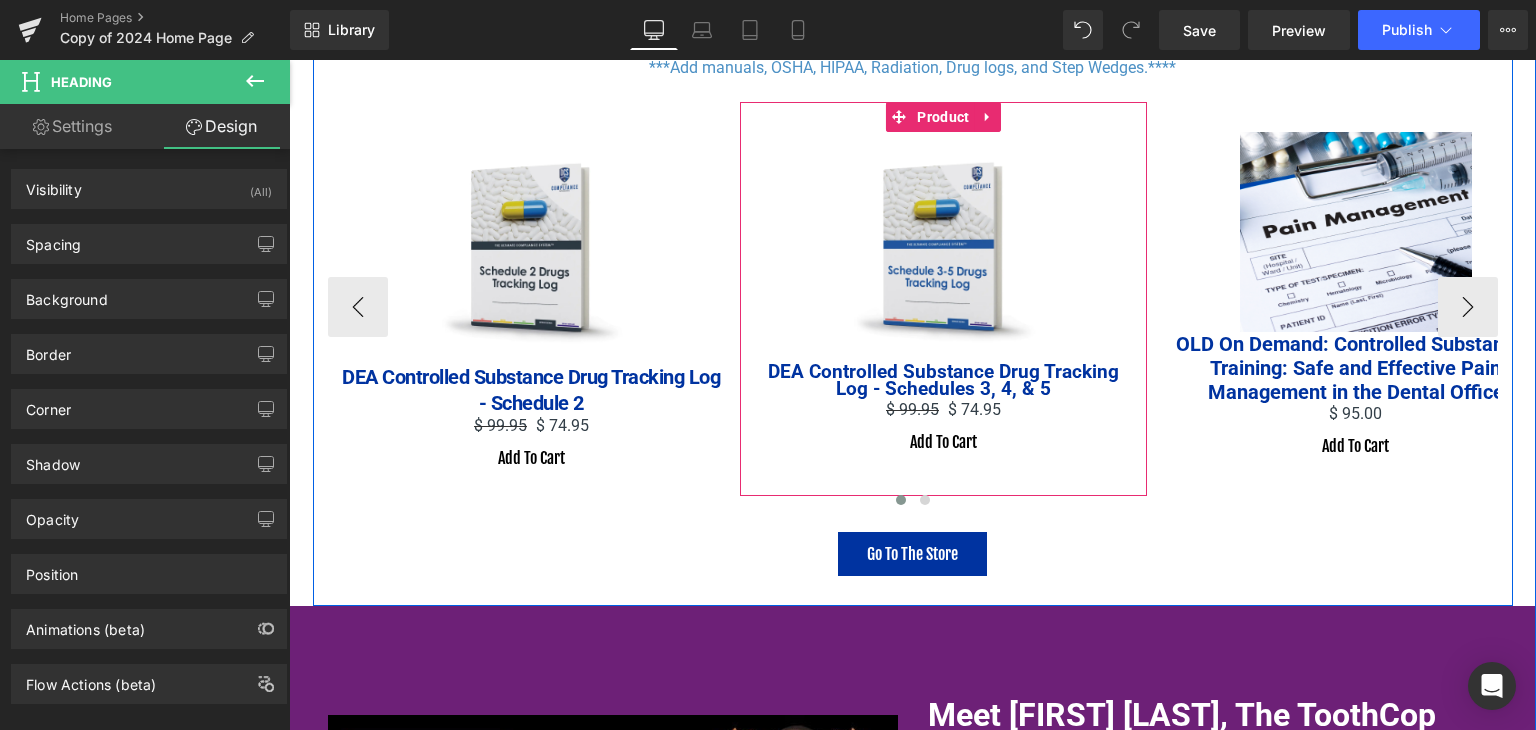 click on "$ [PRICE]
$ [PRICE]" at bounding box center [943, 409] 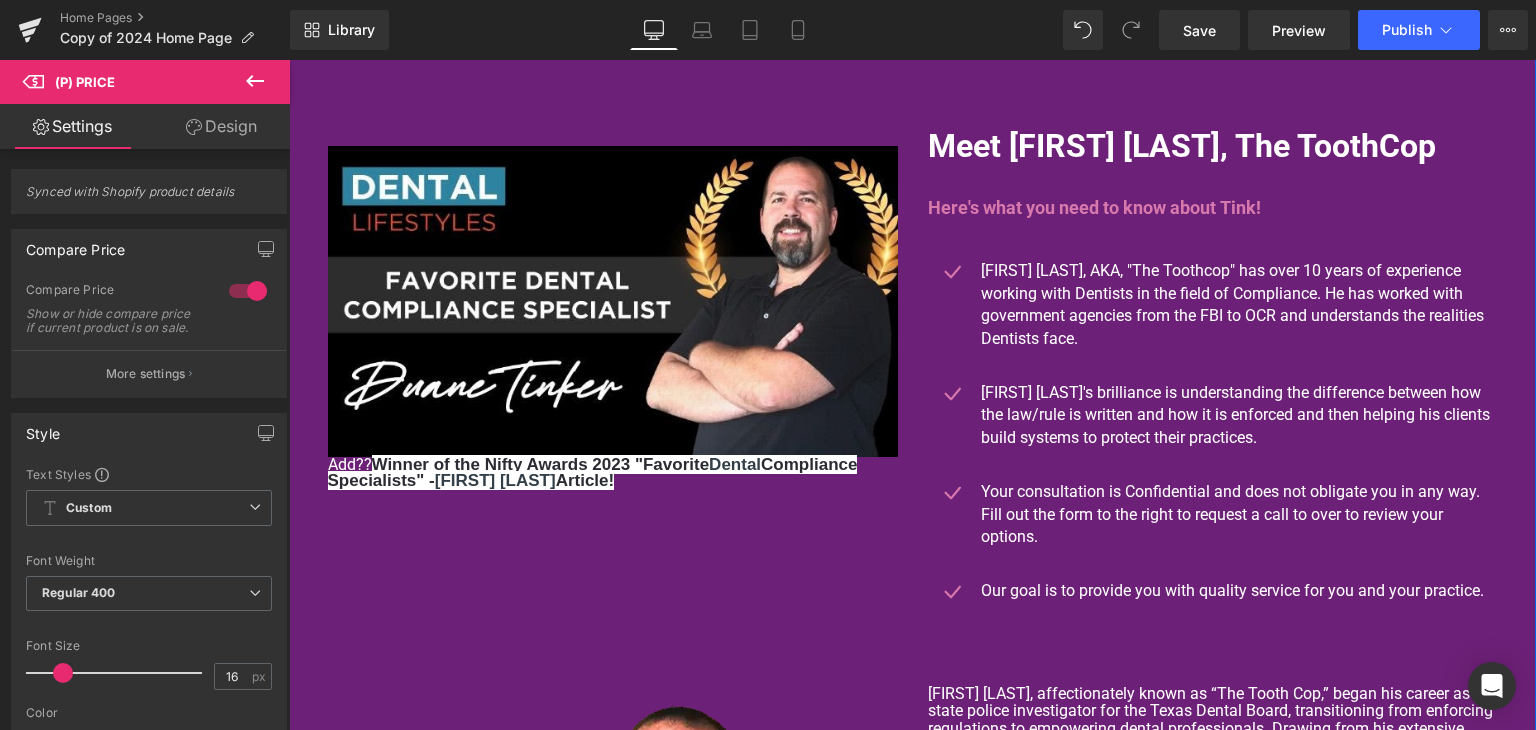 scroll, scrollTop: 5136, scrollLeft: 0, axis: vertical 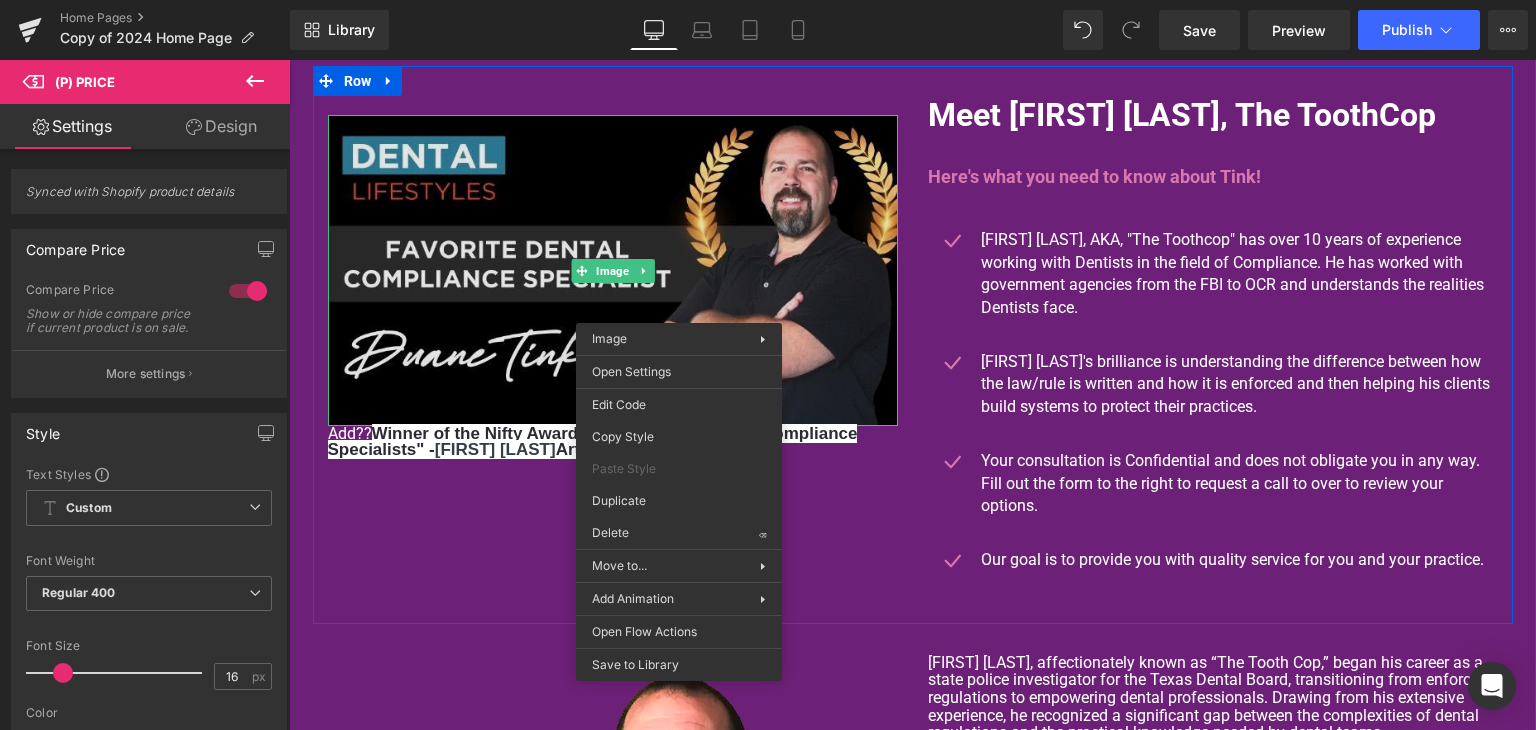 click at bounding box center (613, 271) 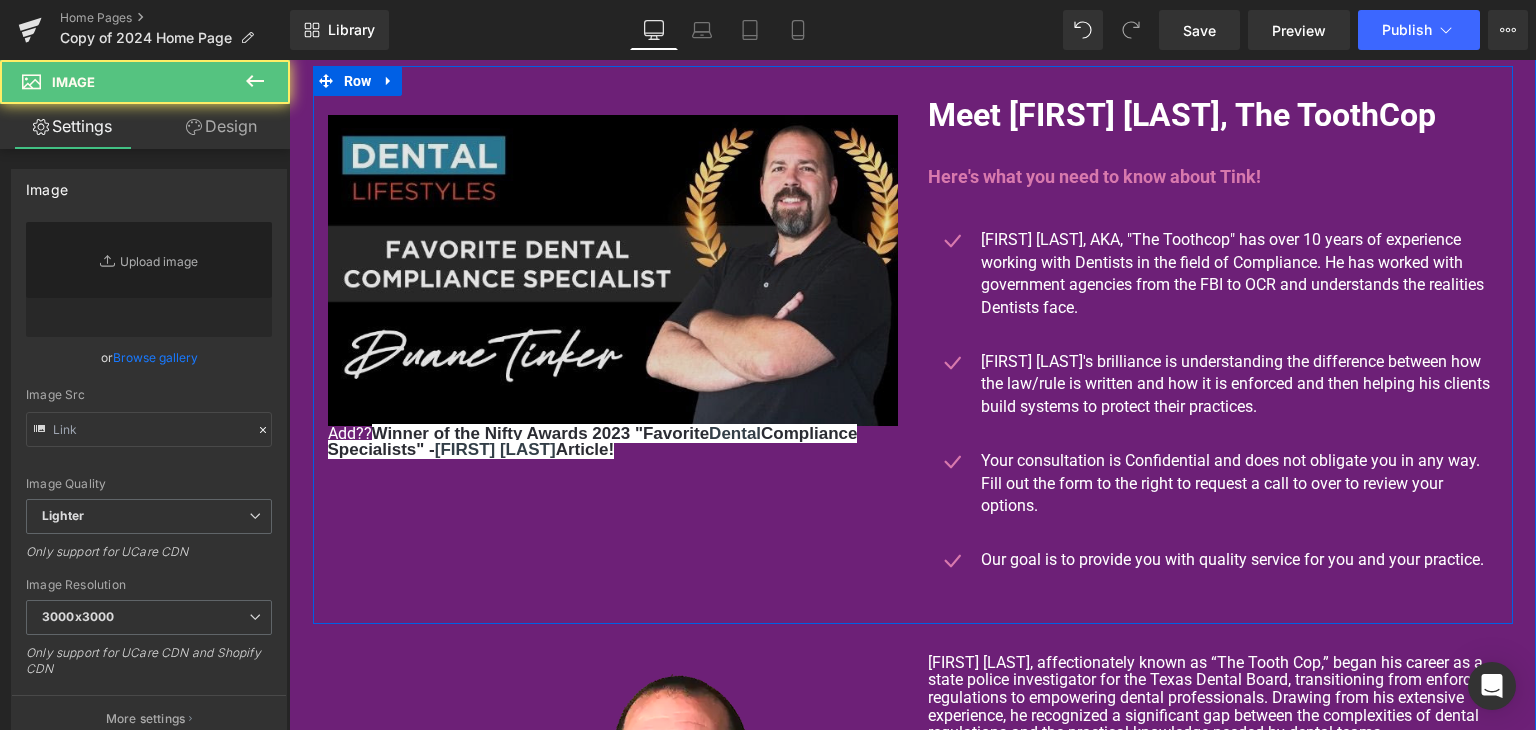 type on "https://cdn.shopify.com/s/files/1/0768/1589/files/unnamed_3000x3000.jpg?v=1754342211" 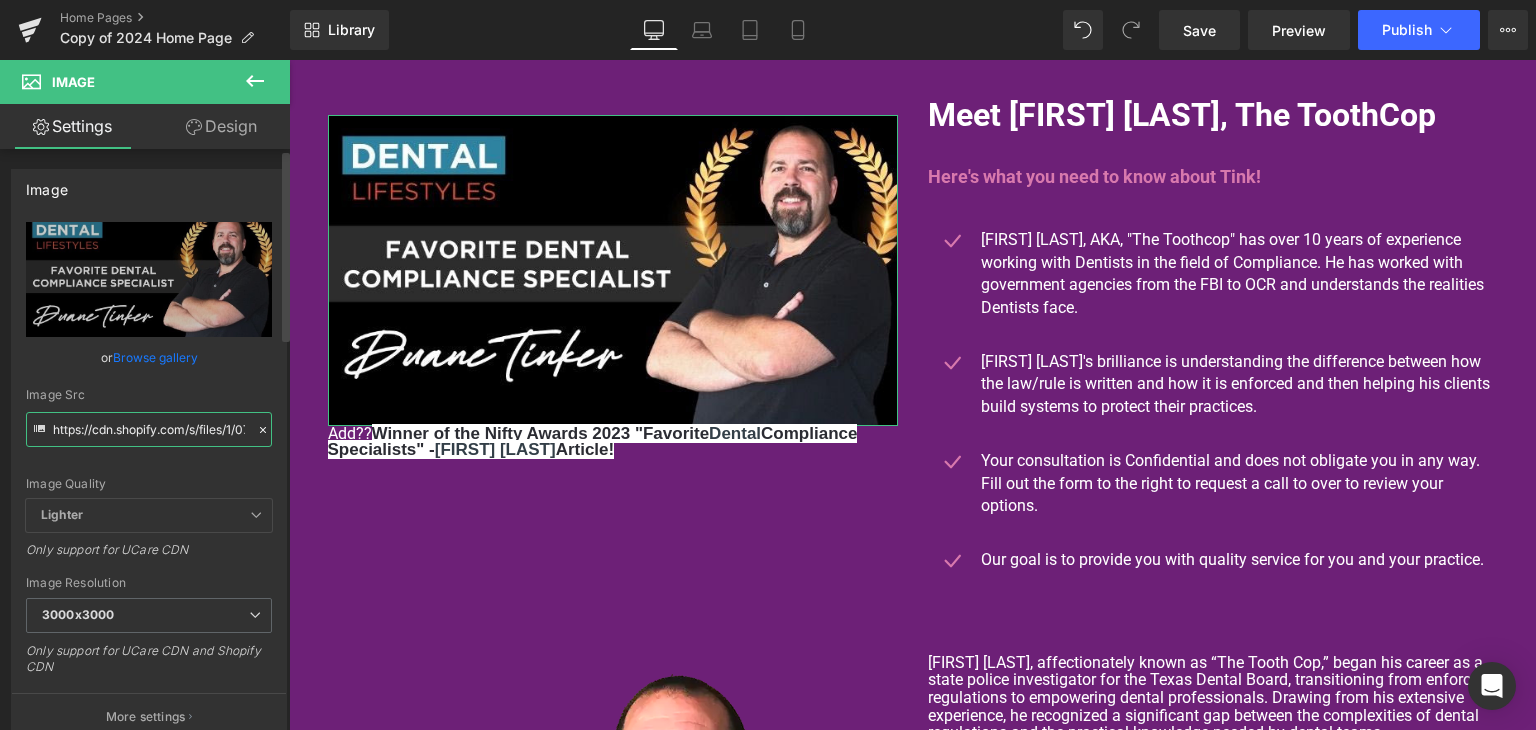 click on "https://cdn.shopify.com/s/files/1/0768/1589/files/unnamed_3000x3000.jpg?v=1754342211" at bounding box center [149, 429] 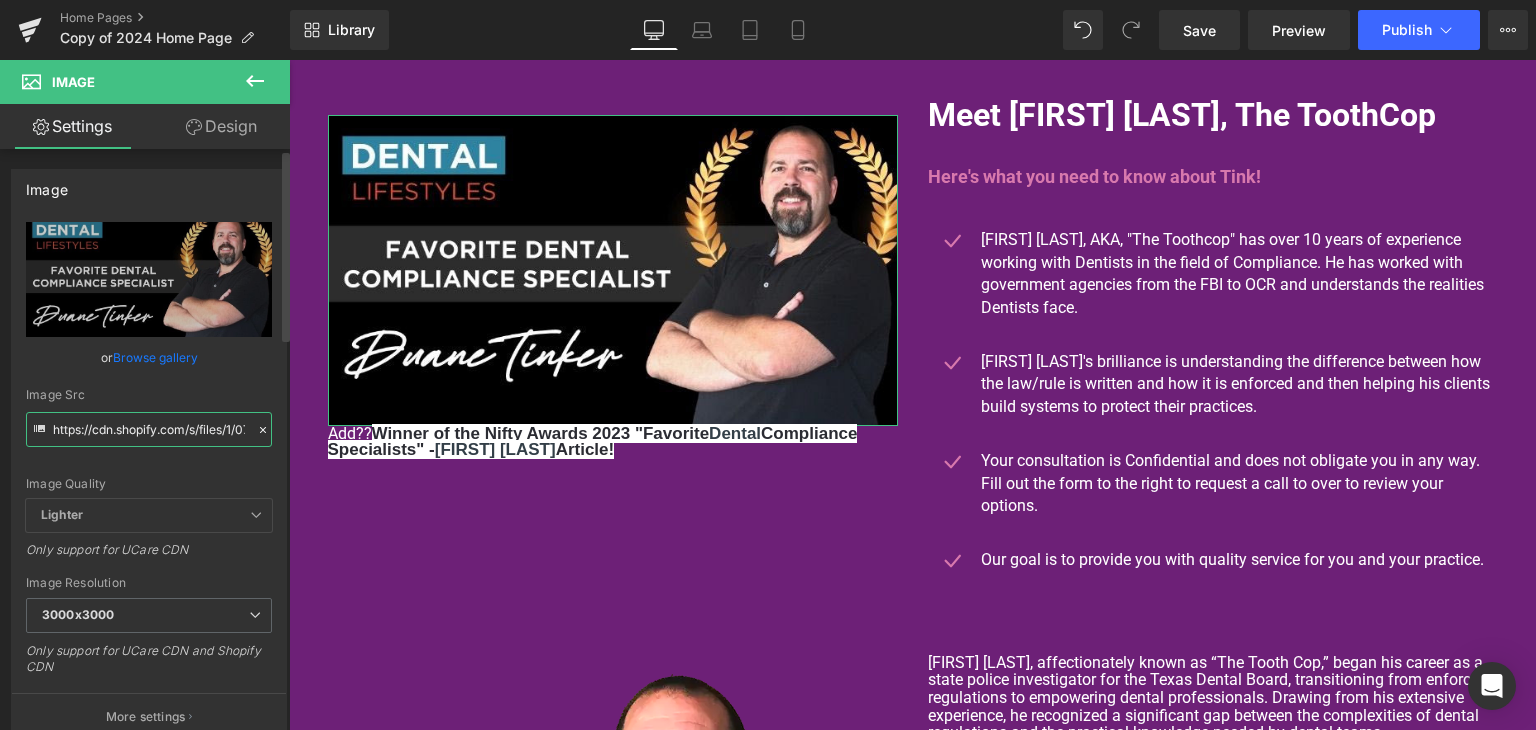 click on "https://cdn.shopify.com/s/files/1/0768/1589/files/unnamed_3000x3000.jpg?v=1754342211" at bounding box center [149, 429] 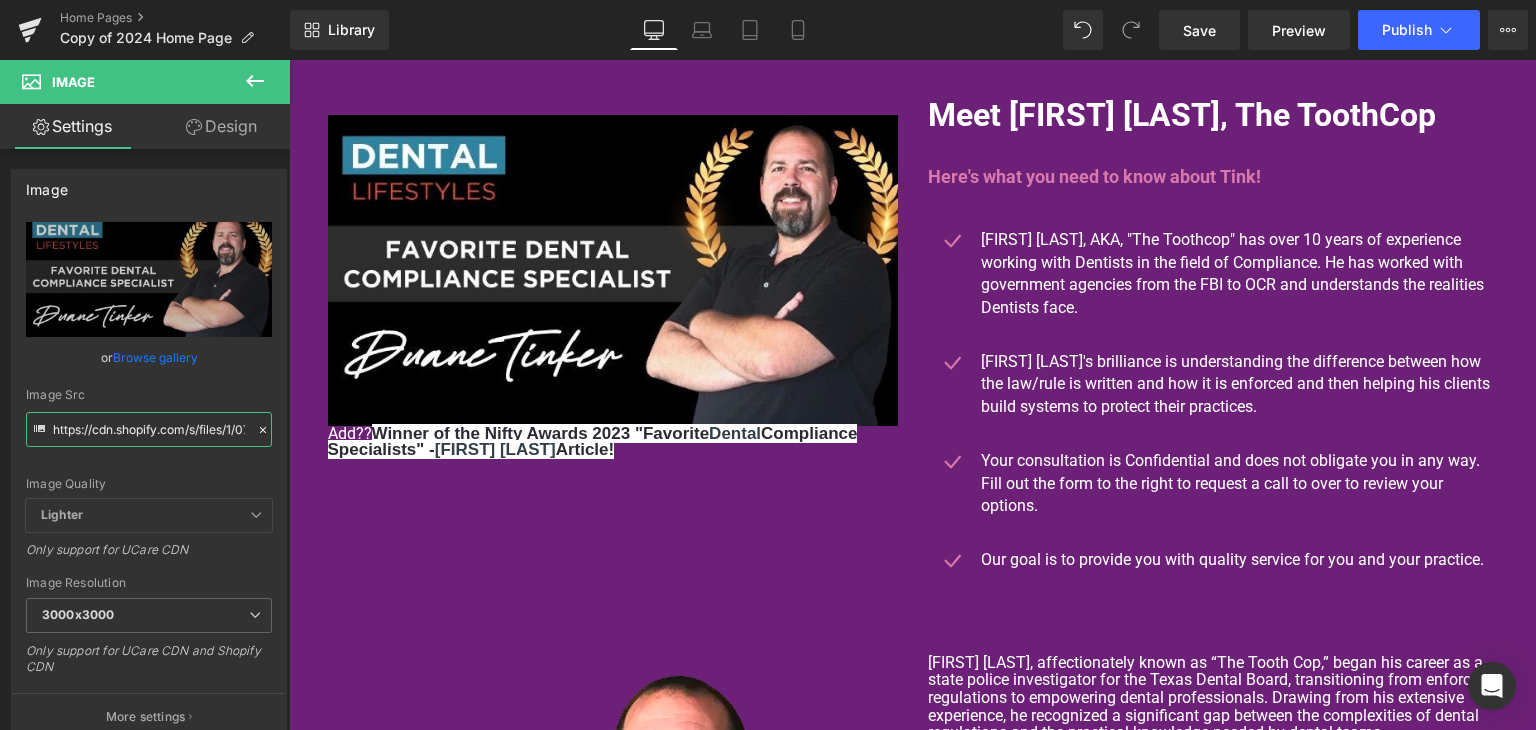 scroll, scrollTop: 400, scrollLeft: 0, axis: vertical 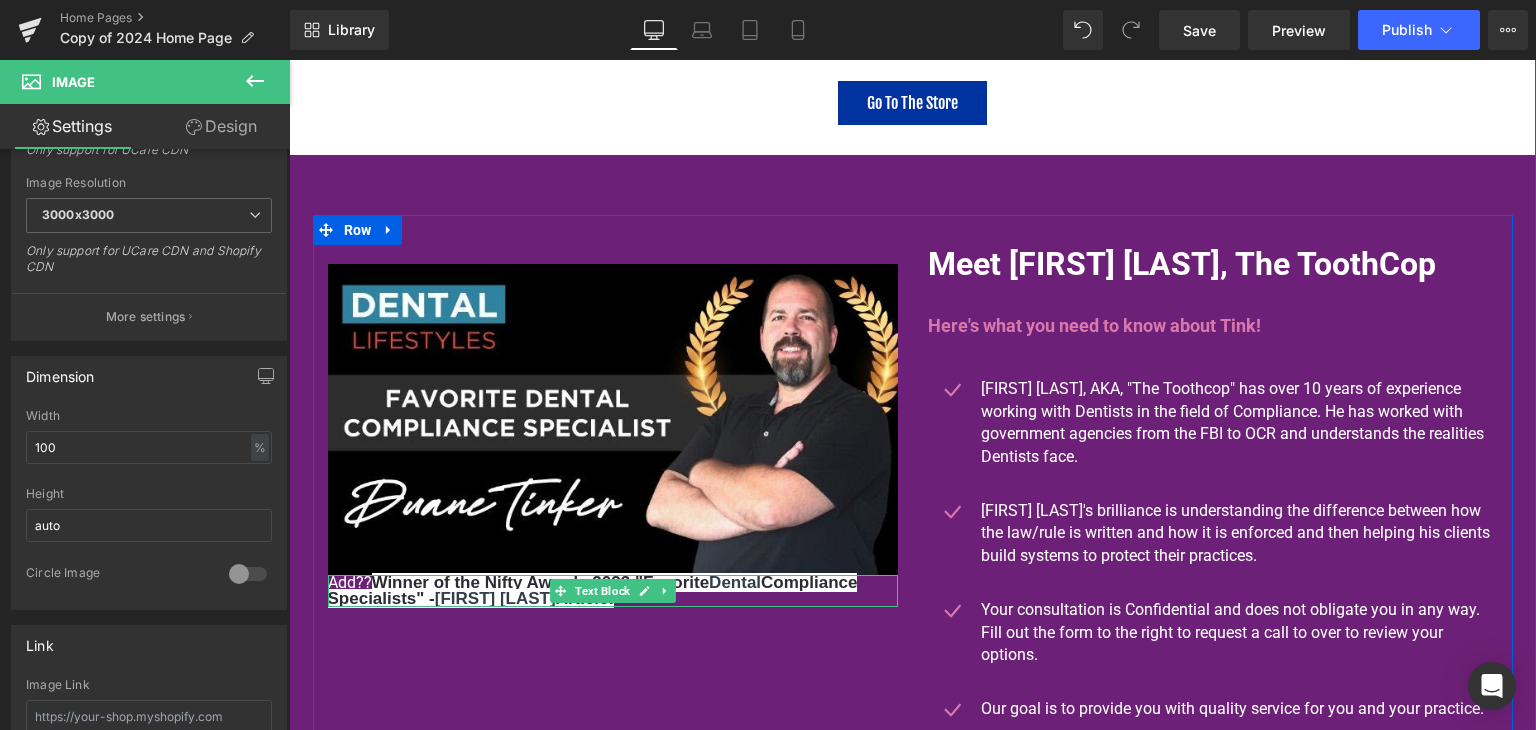click on "[FIRST] [LAST]" at bounding box center (495, 598) 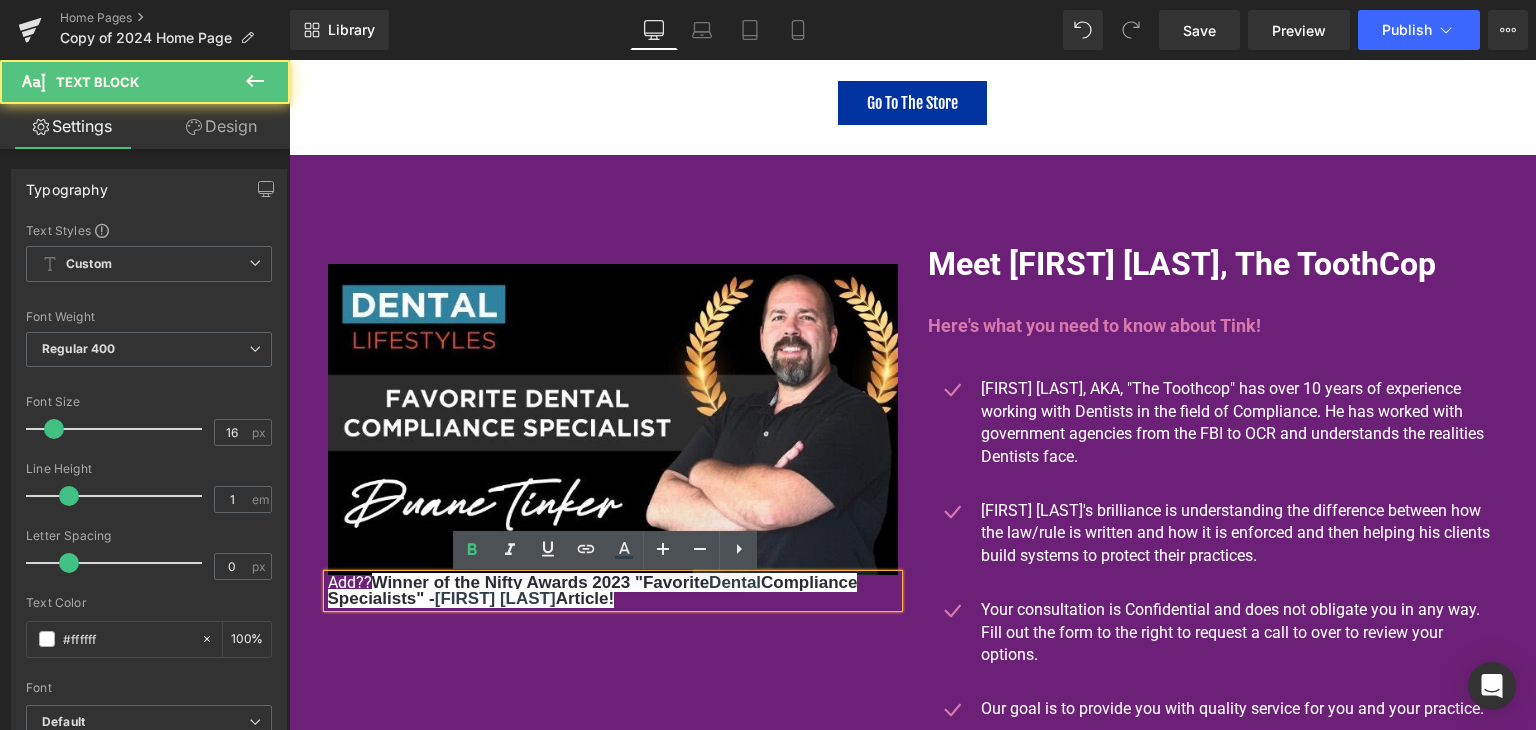 click on "Winner of the Nifty Awards 2023 "Favorite Dental Compliance Specialists" - [FIRST] [LAST] Article!" at bounding box center (593, 590) 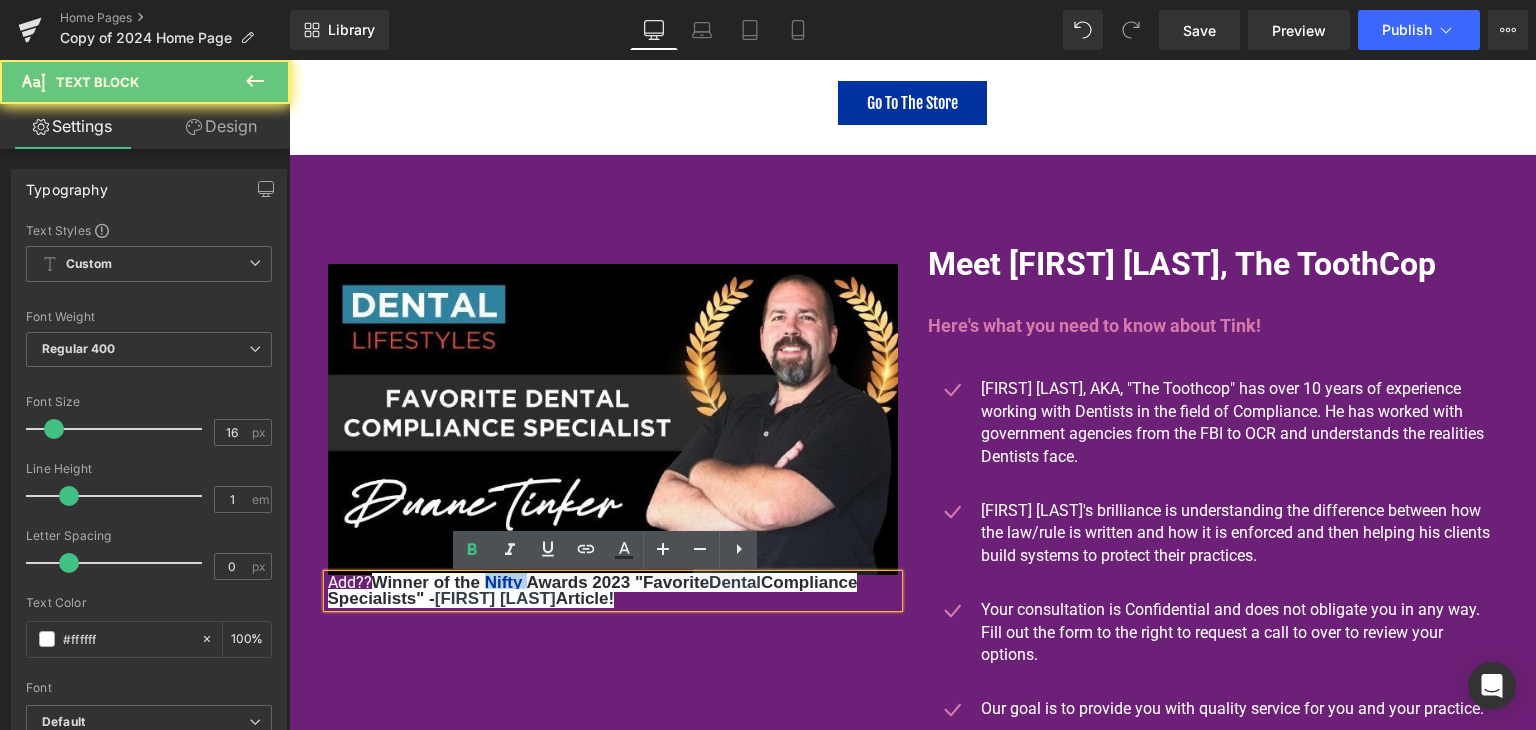 click on "Winner of the Nifty Awards 2023 "Favorite Dental Compliance Specialists" - [FIRST] [LAST] Article!" at bounding box center (593, 590) 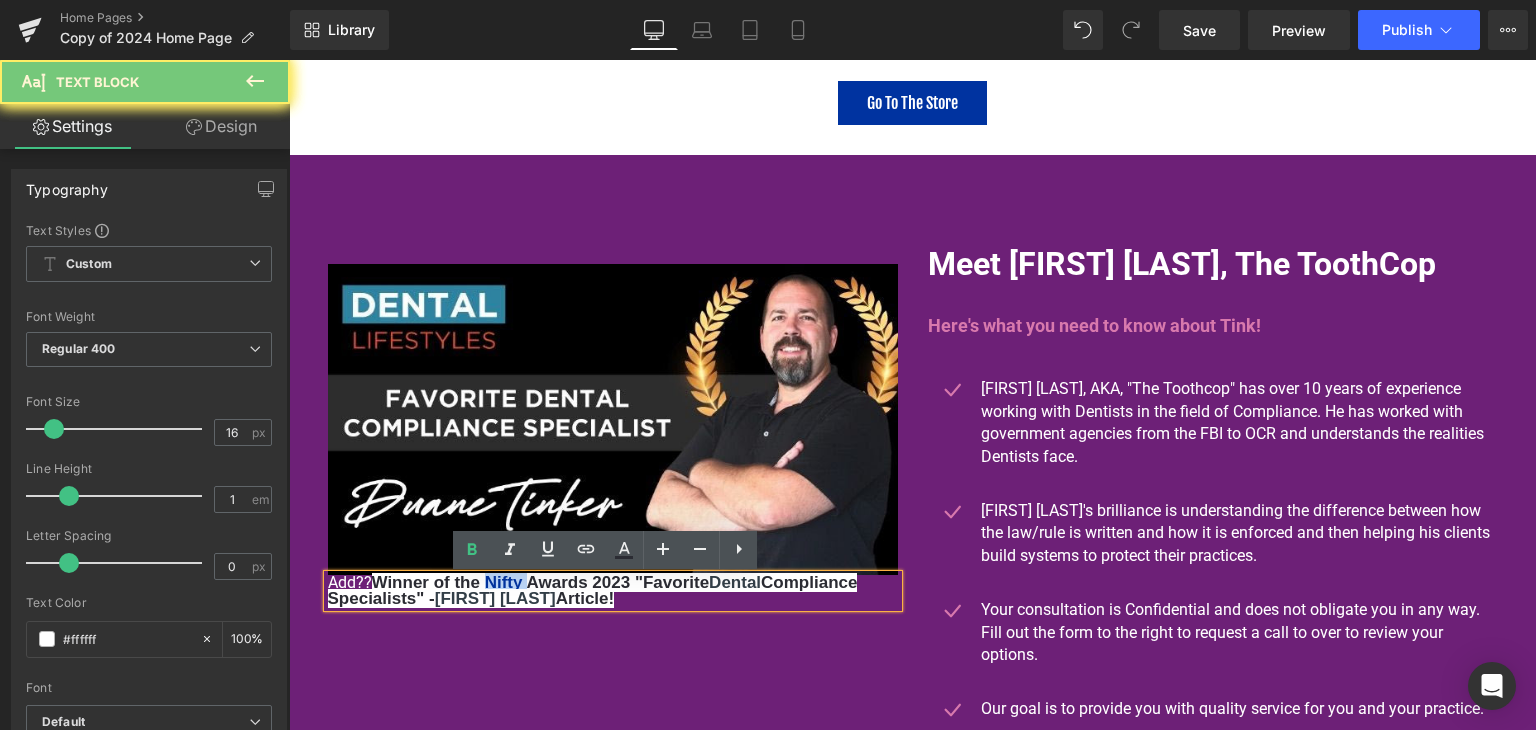 click on "Winner of the Nifty Awards 2023 "Favorite Dental Compliance Specialists" - [FIRST] [LAST] Article!" at bounding box center [593, 590] 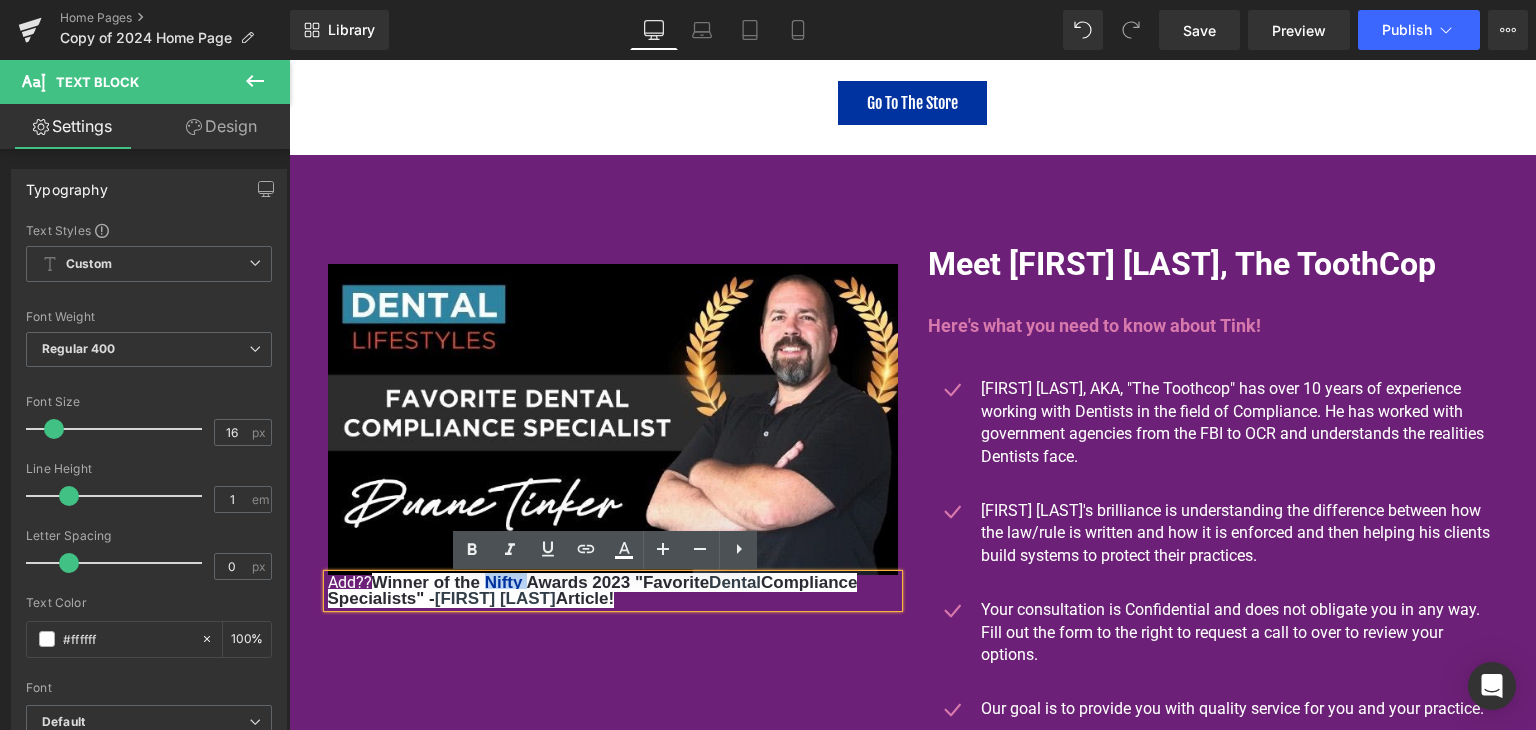 click on "Winner of the Nifty Awards 2023 "Favorite Dental Compliance Specialists" - [FIRST] [LAST] Article!" at bounding box center [593, 590] 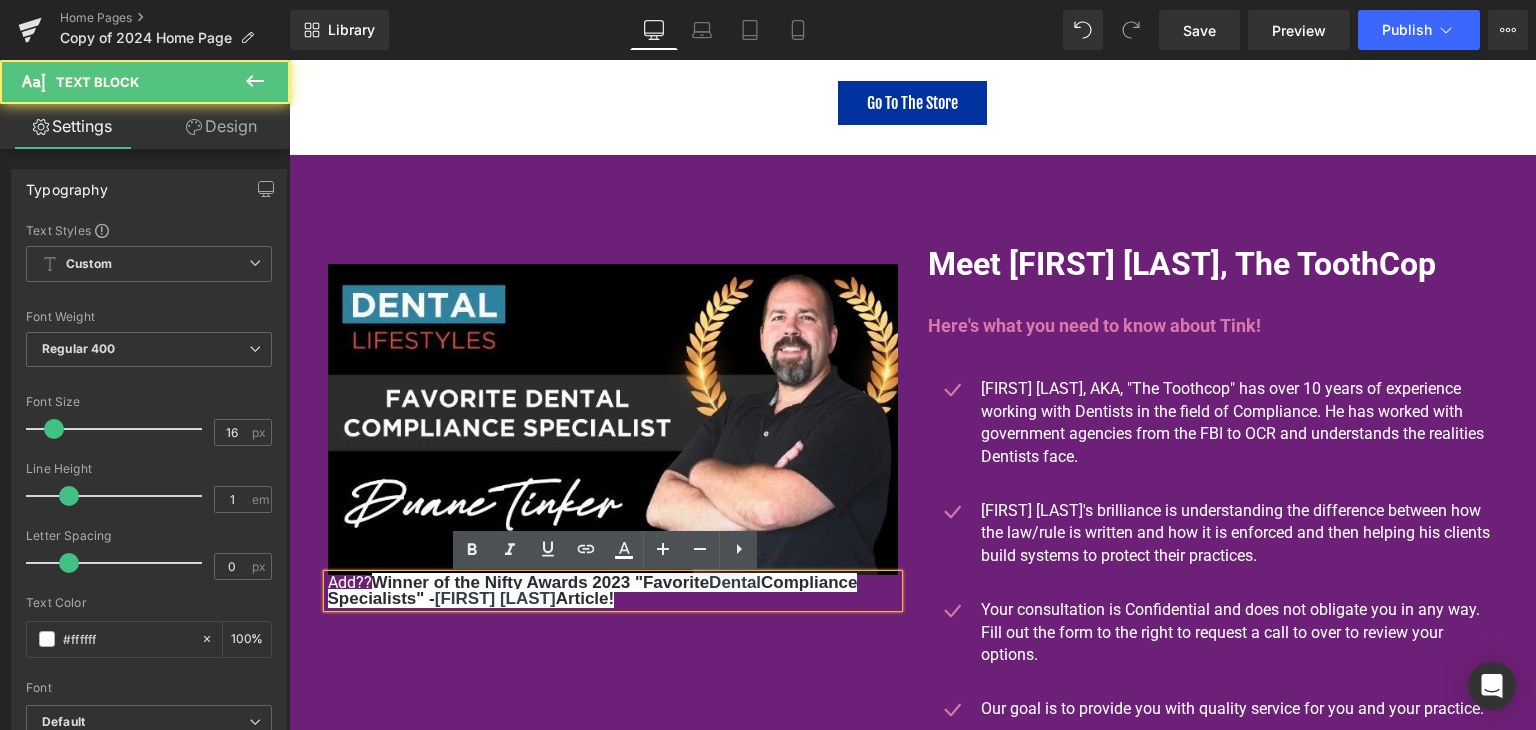 drag, startPoint x: 364, startPoint y: 582, endPoint x: 638, endPoint y: 604, distance: 274.8818 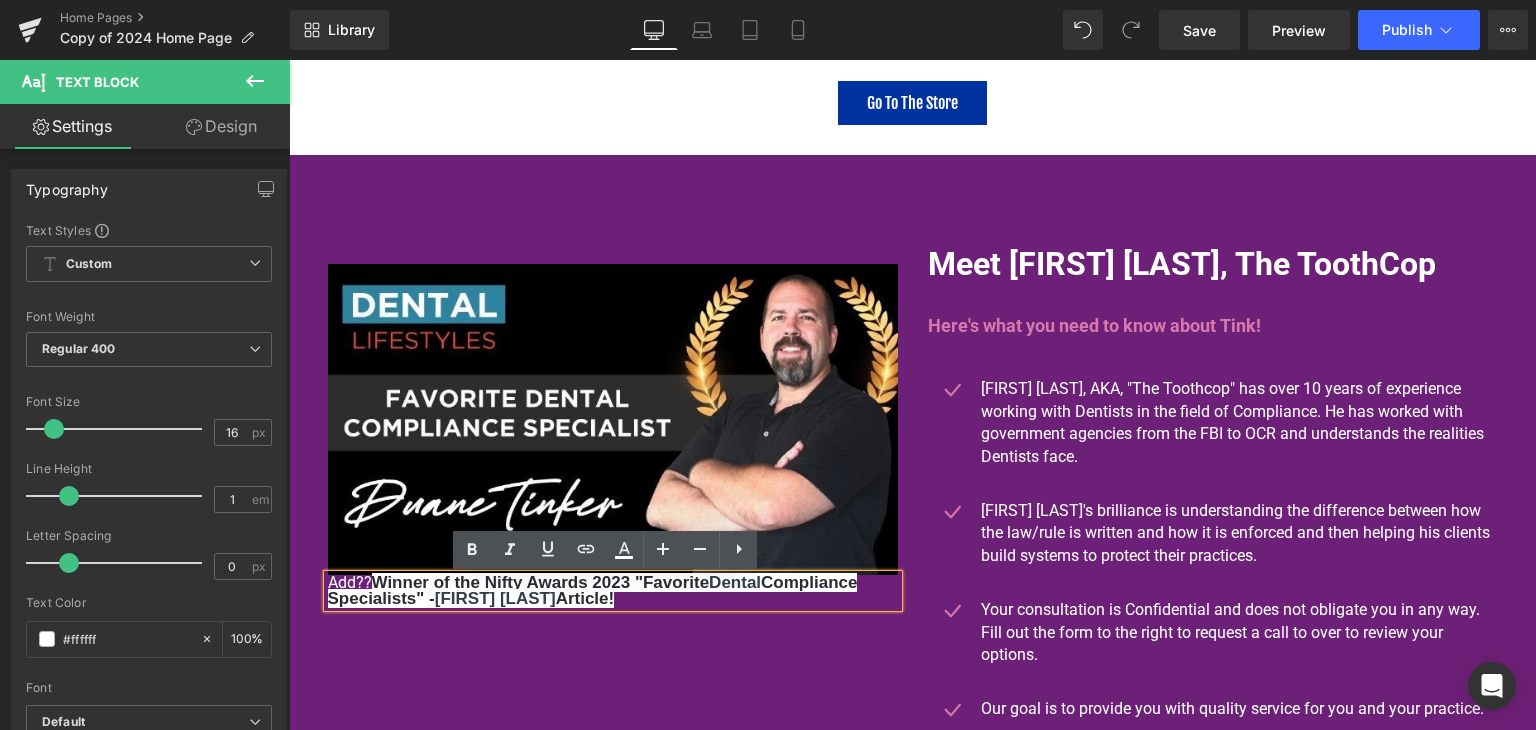 copy on "Winner of the Nifty Awards 2023 "Favorite Dental Compliance Specialists" - [FIRST] [LAST] Article!" 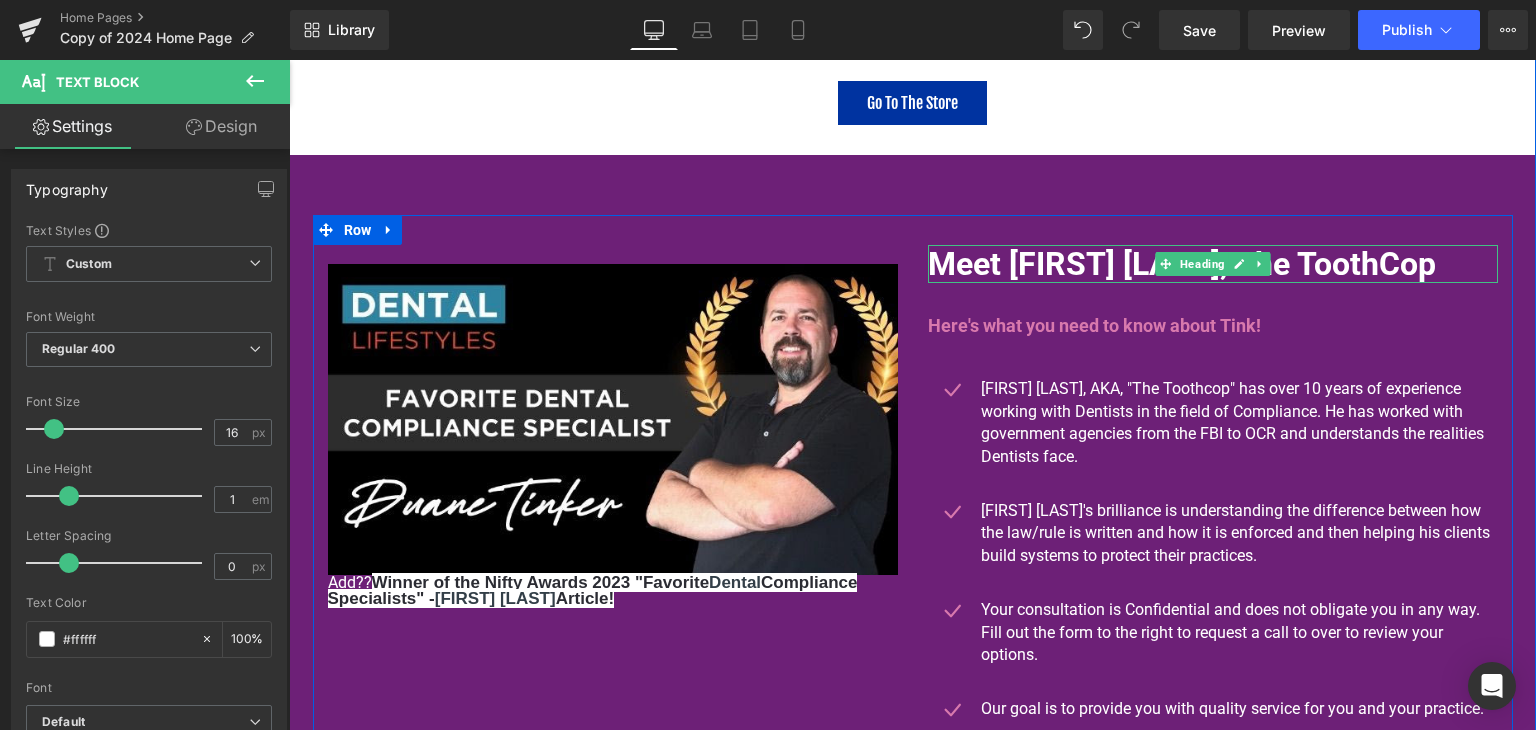 click on "Meet [FIRST] [LAST], The ToothCop" at bounding box center (1213, 264) 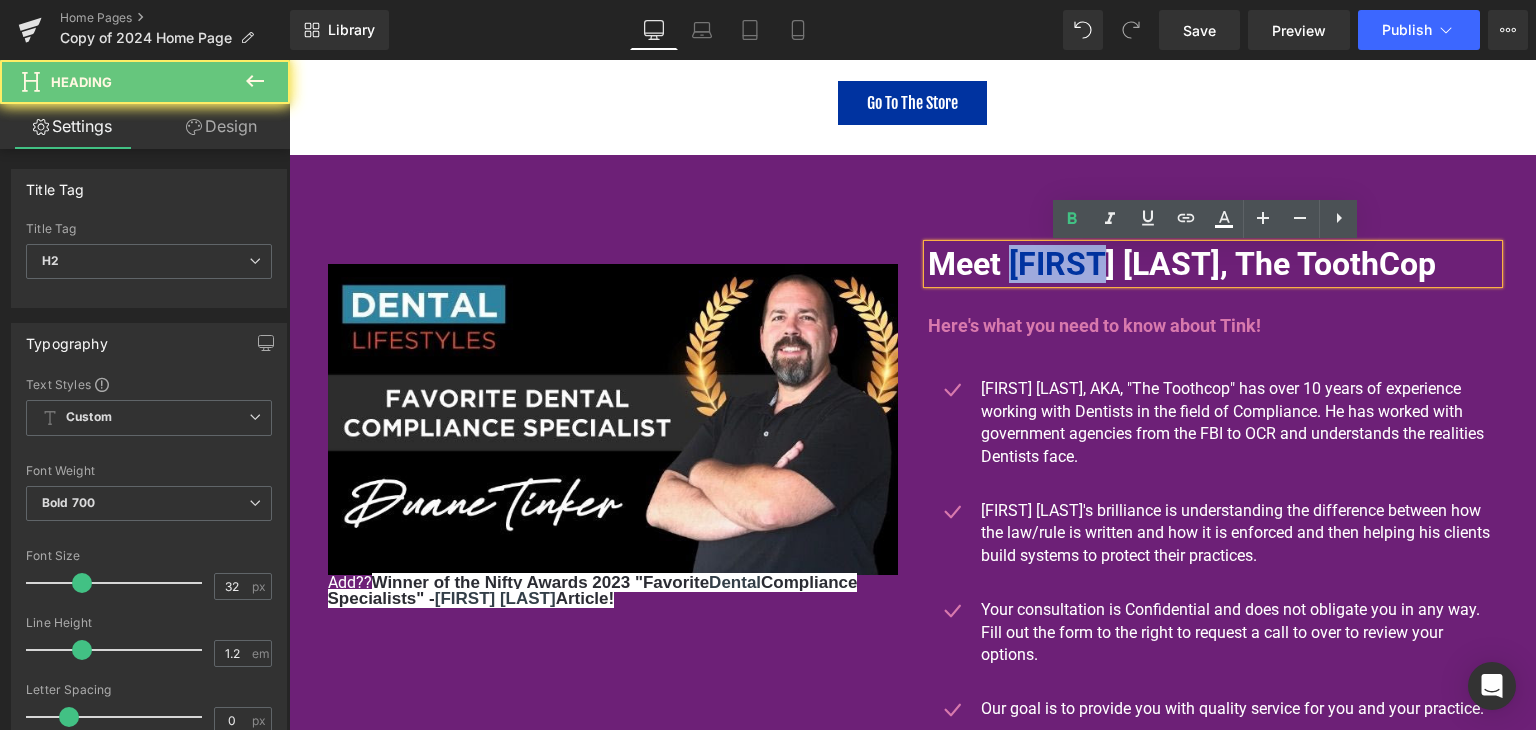 click on "Meet [FIRST] [LAST], The ToothCop" at bounding box center (1213, 264) 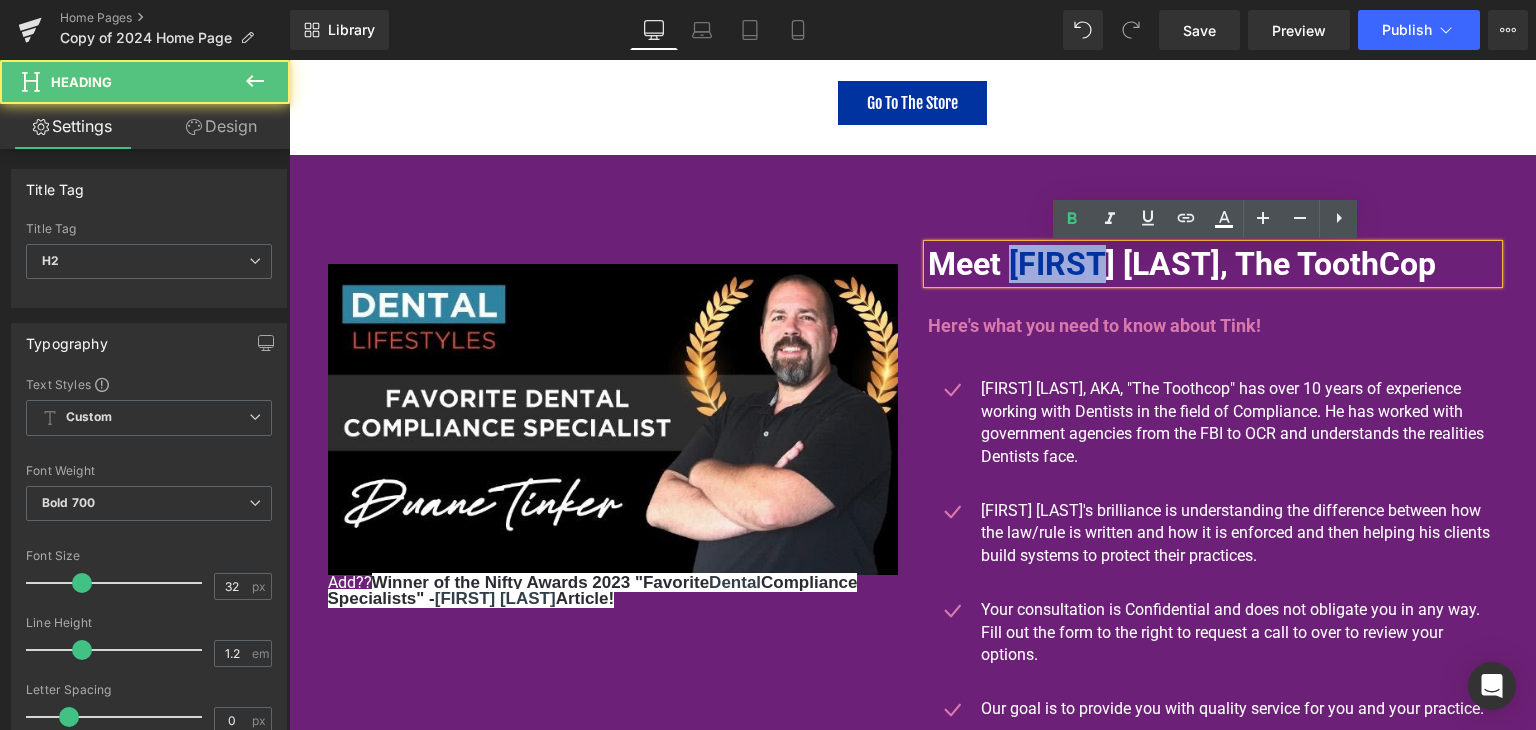 click on "Meet [FIRST] [LAST], The ToothCop" at bounding box center [1213, 264] 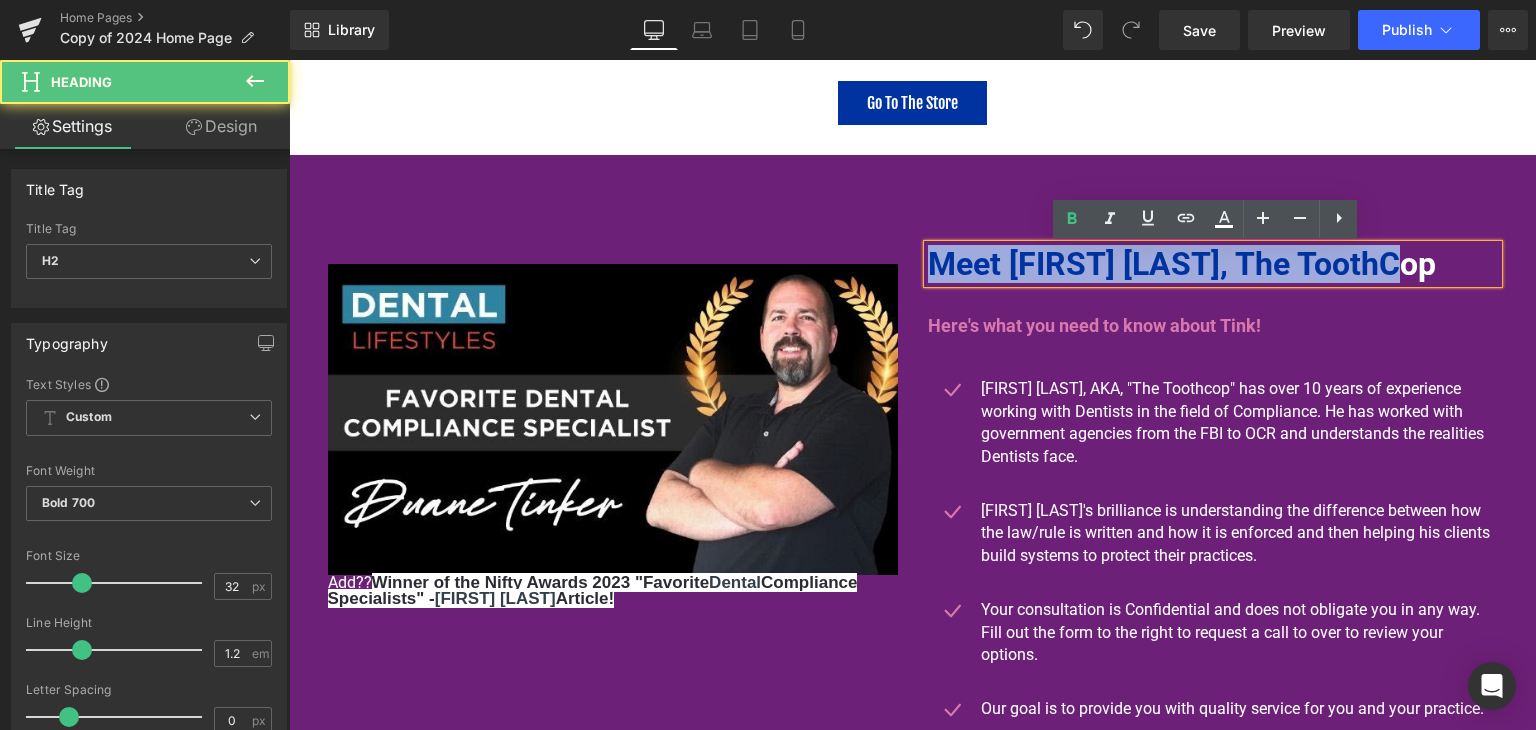 click on "Meet [FIRST] [LAST], The ToothCop" at bounding box center (1213, 264) 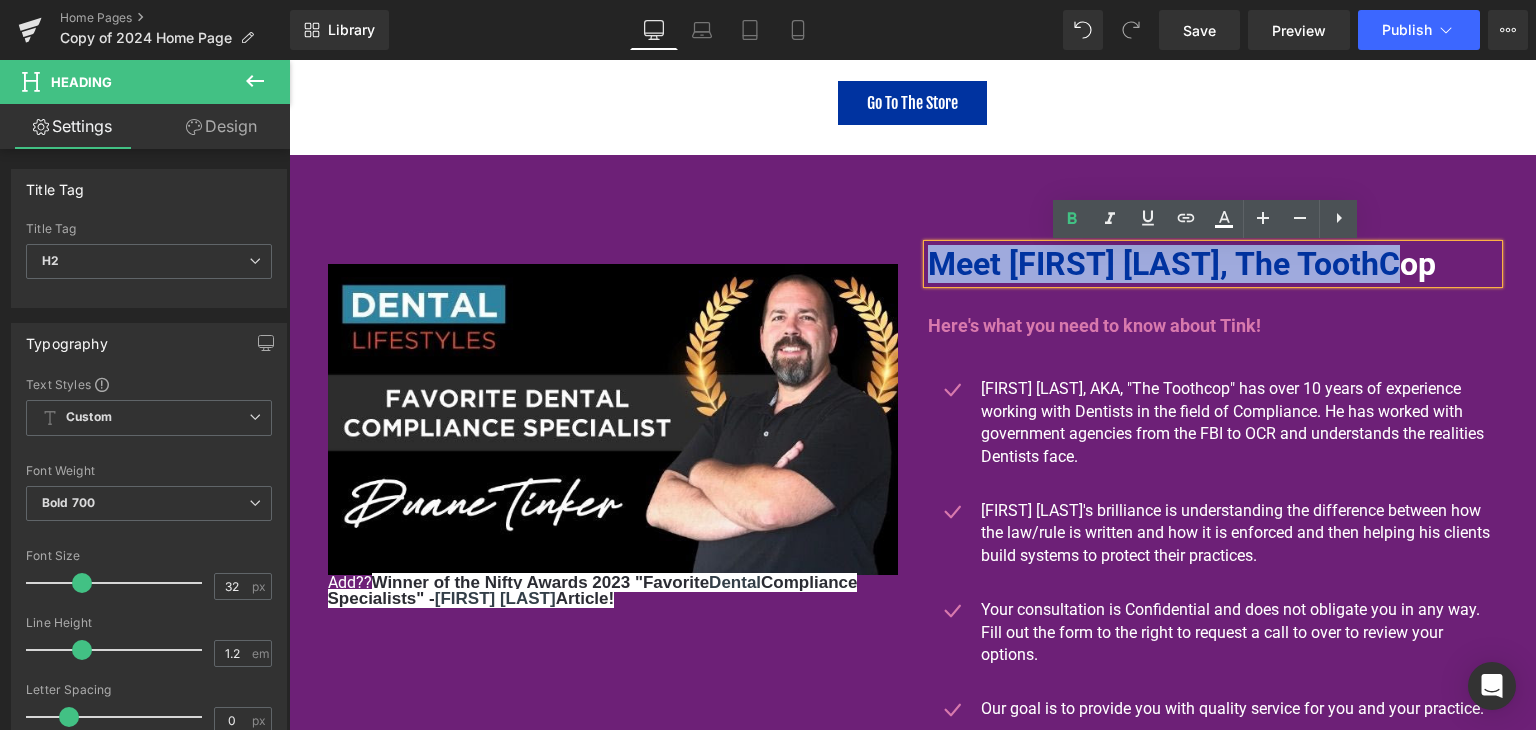copy on "Meet [FIRST] [LAST], The ToothCop" 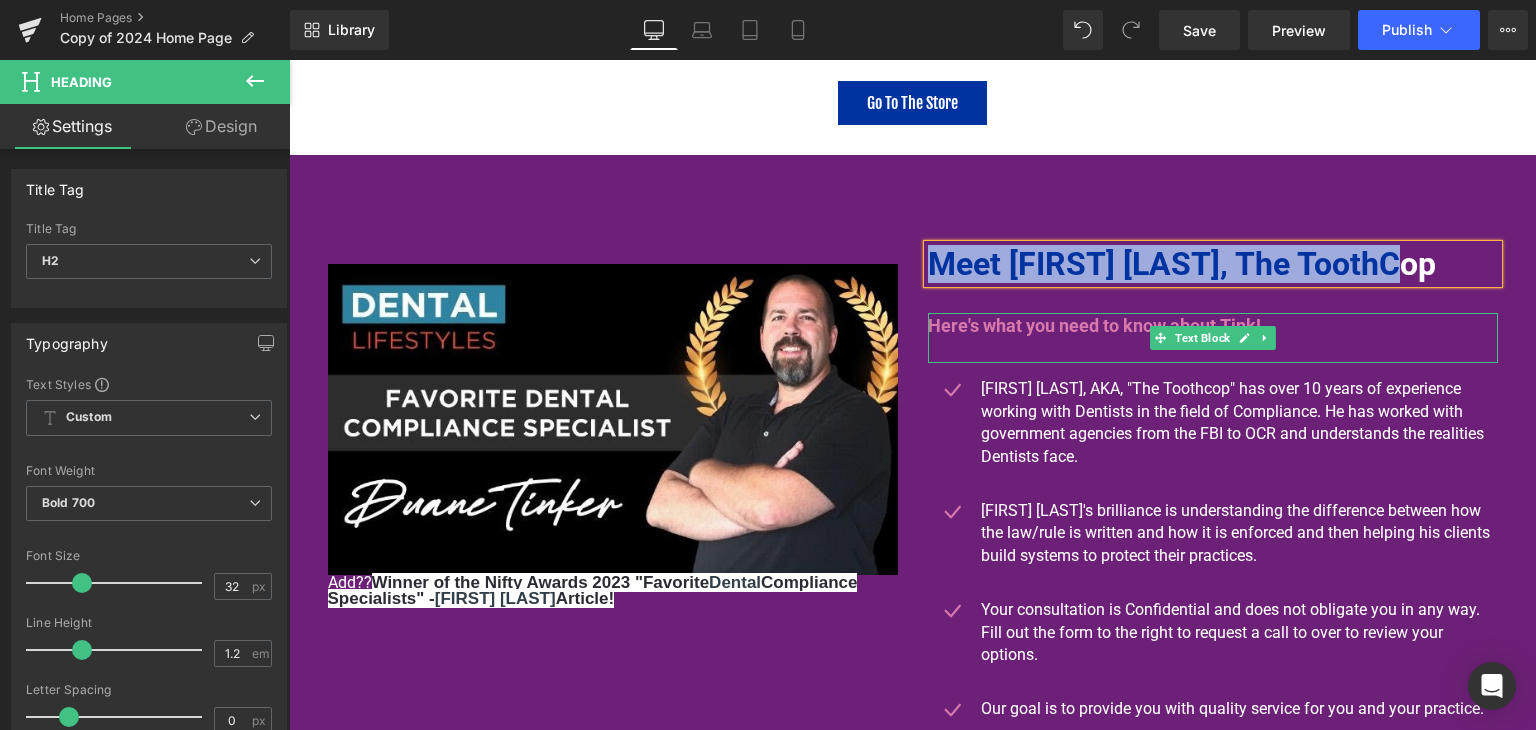 click on "Here's what you need to know about Tink!" at bounding box center [1213, 325] 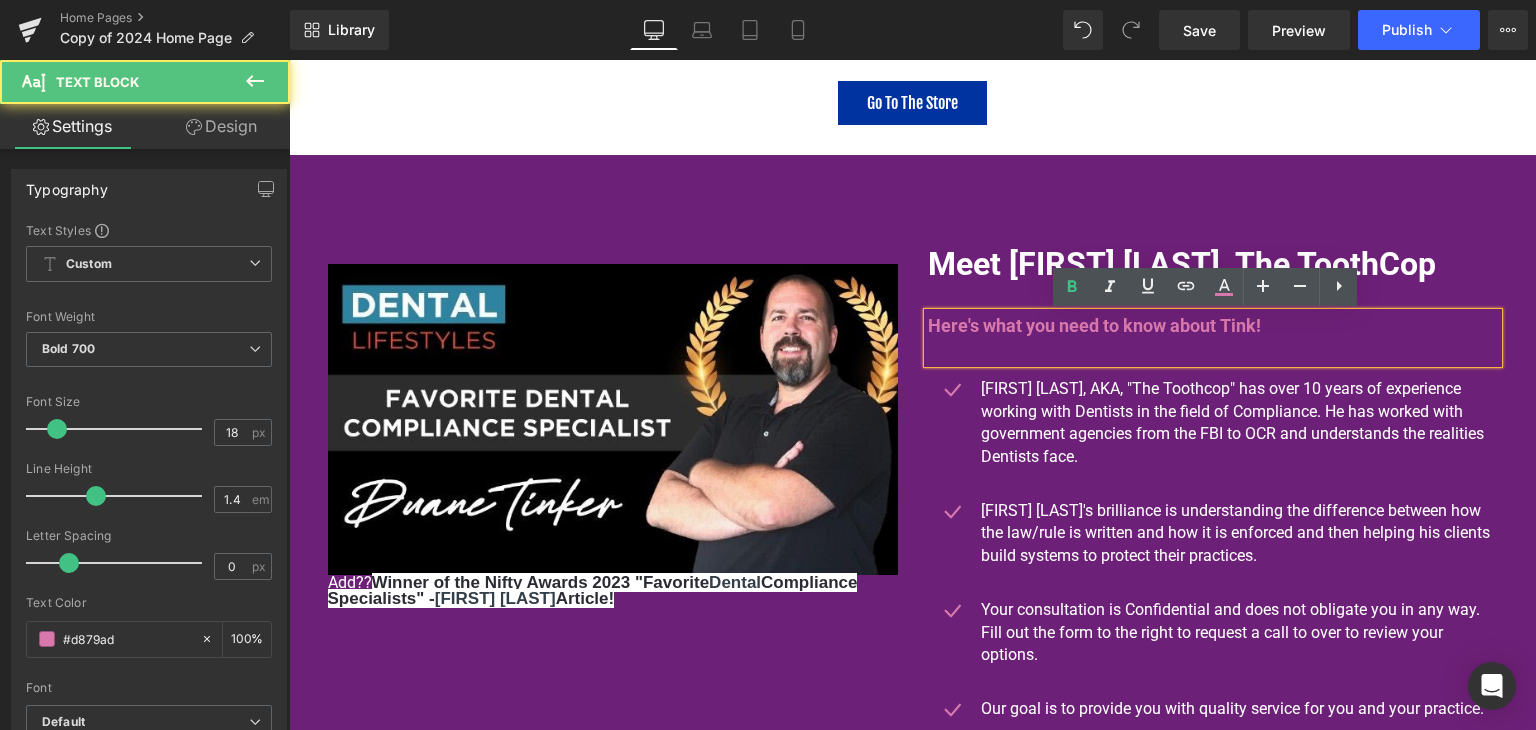 click on "Here's what you need to know about Tink!" at bounding box center (1213, 325) 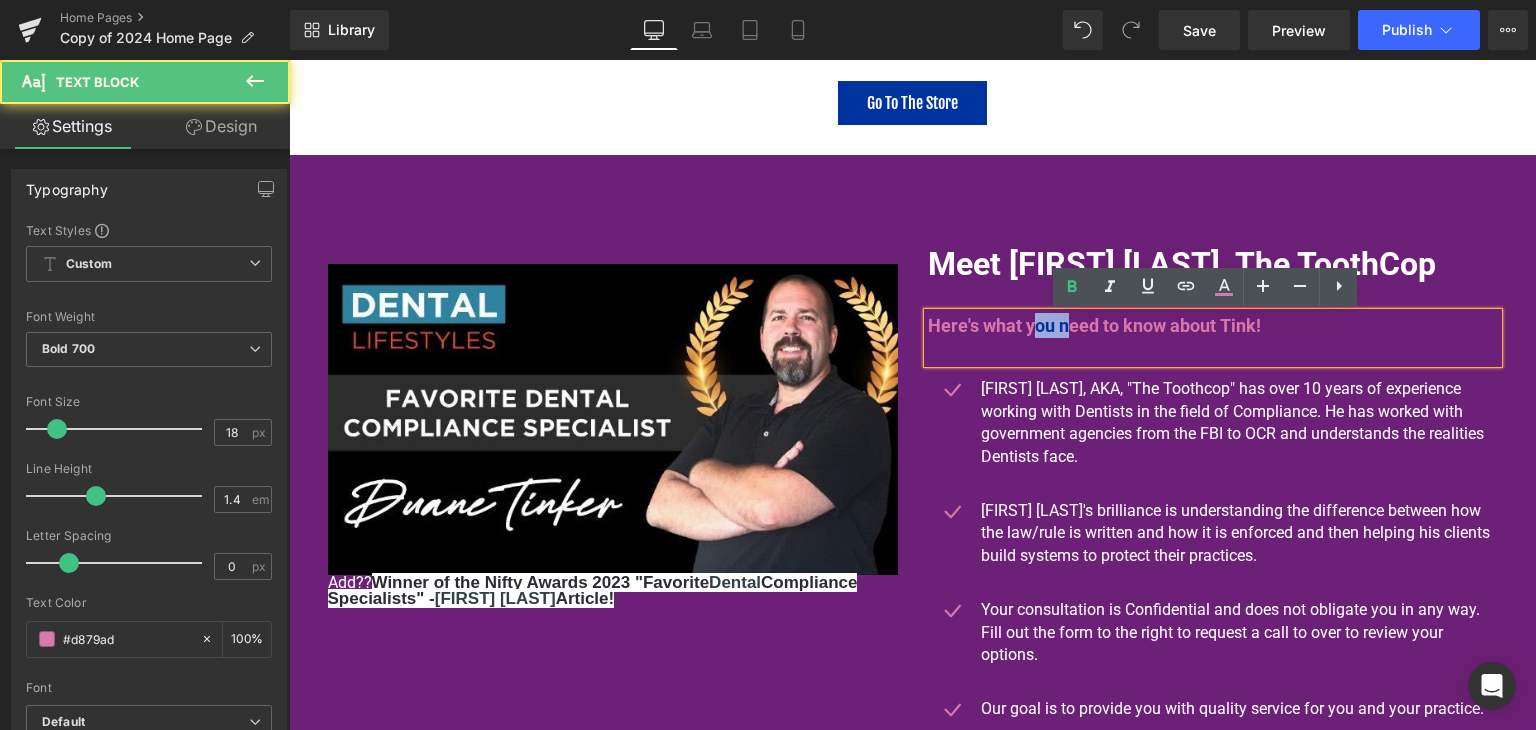 click on "Here's what you need to know about Tink!" at bounding box center [1213, 325] 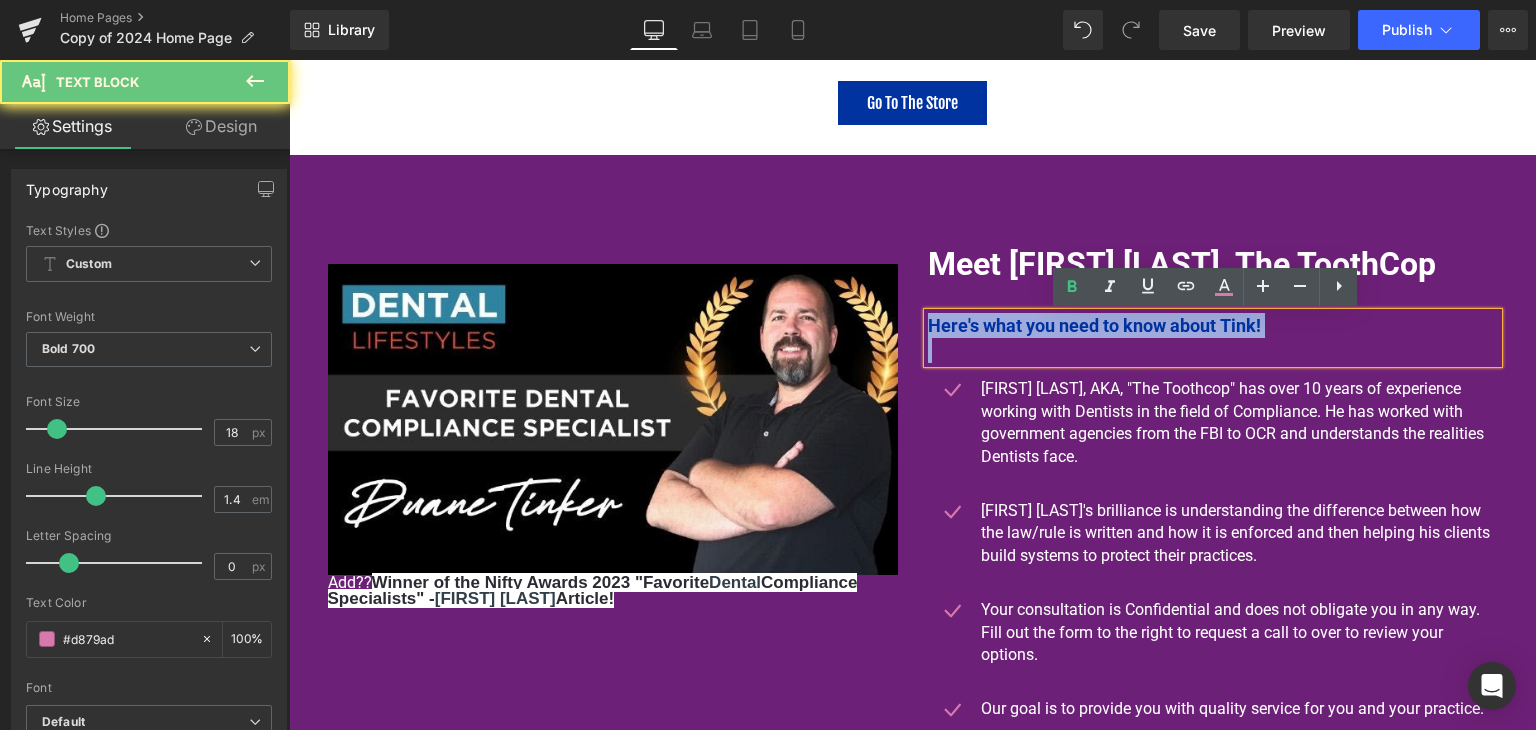 click on "Here's what you need to know about Tink!" at bounding box center (1213, 325) 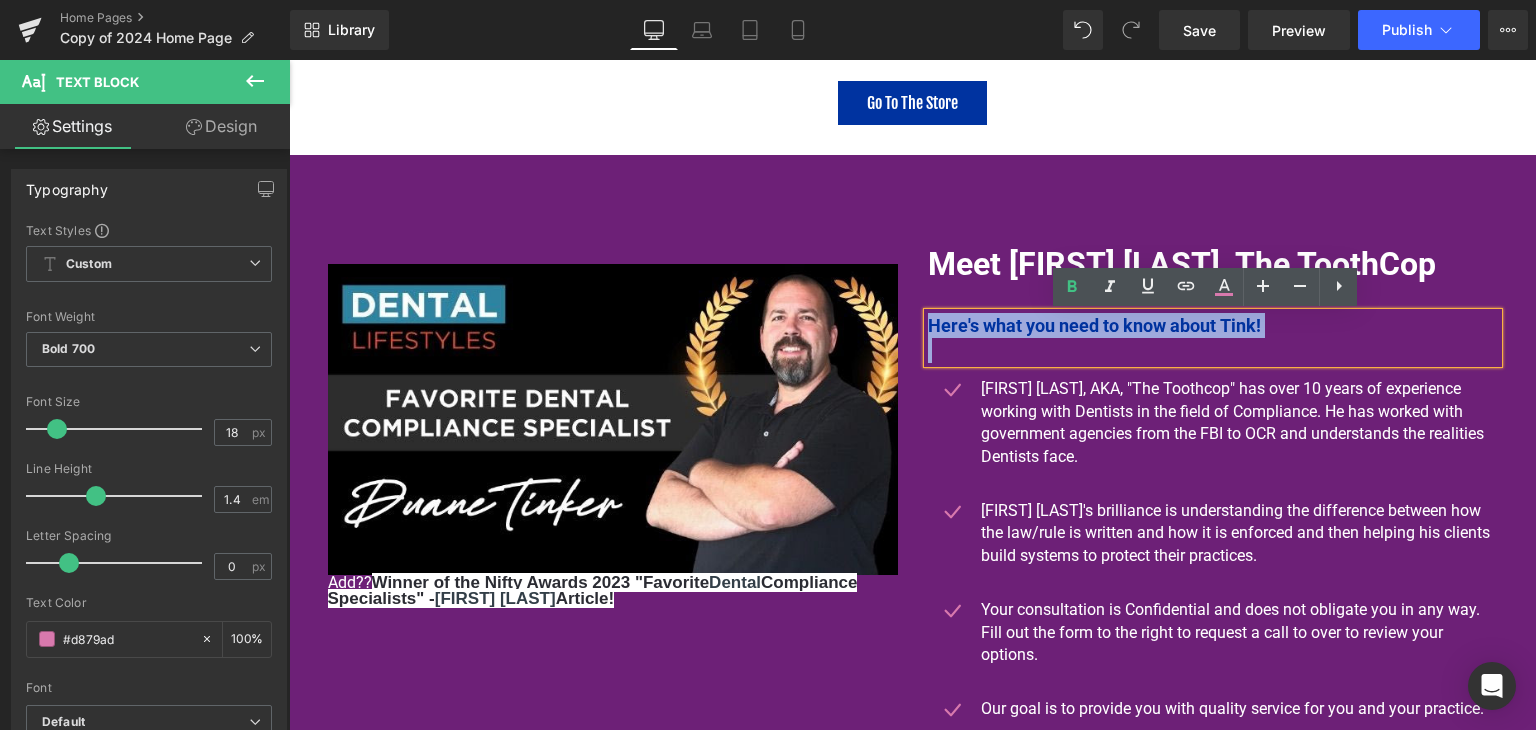 copy on "Here's what you need to know about Tink!" 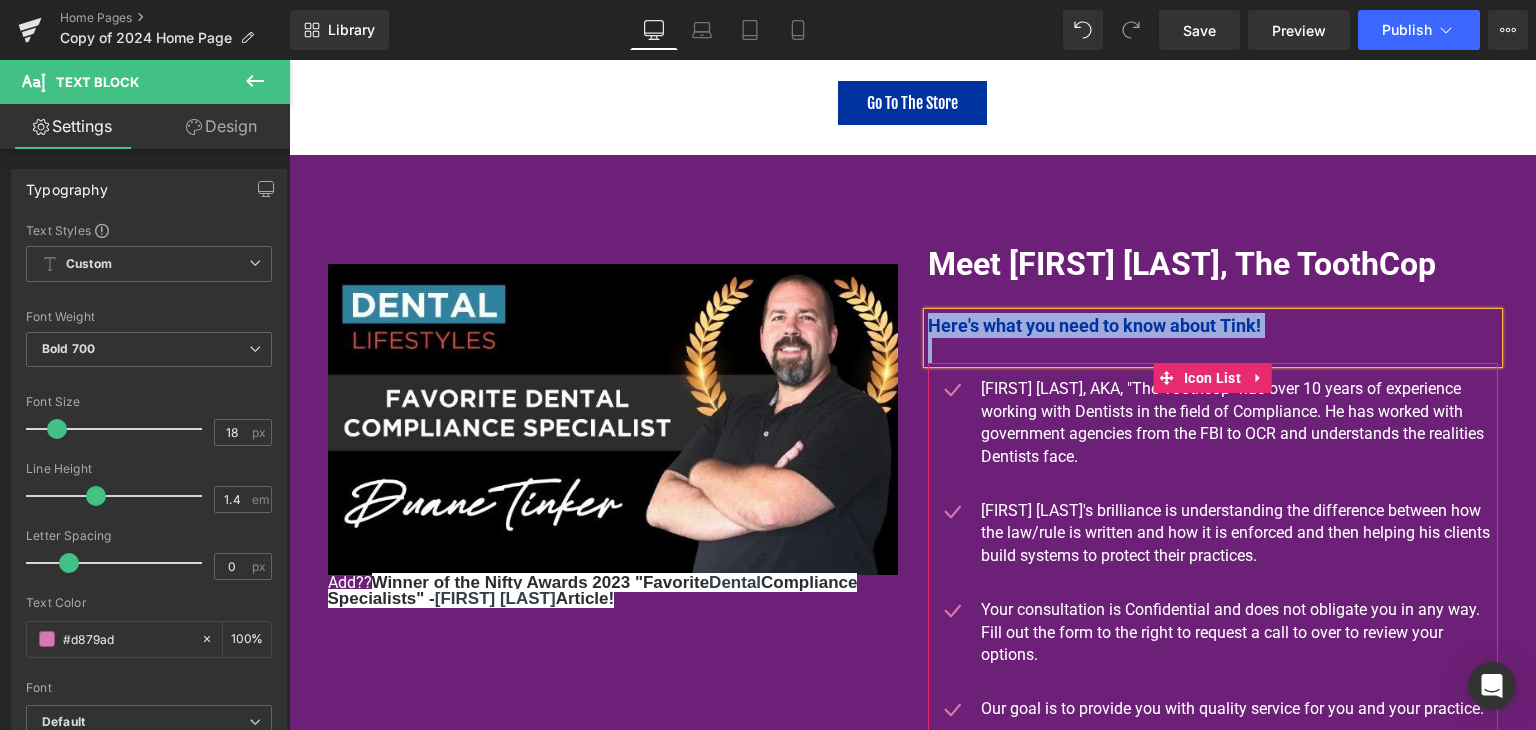 click on "[FIRST] [LAST], AKA, "The Toothcop" has over 10 years of experience working with Dentists in the field of Compliance. He has worked with government agencies from the FBI to OCR and understands the realities Dentists face." at bounding box center [1239, 423] 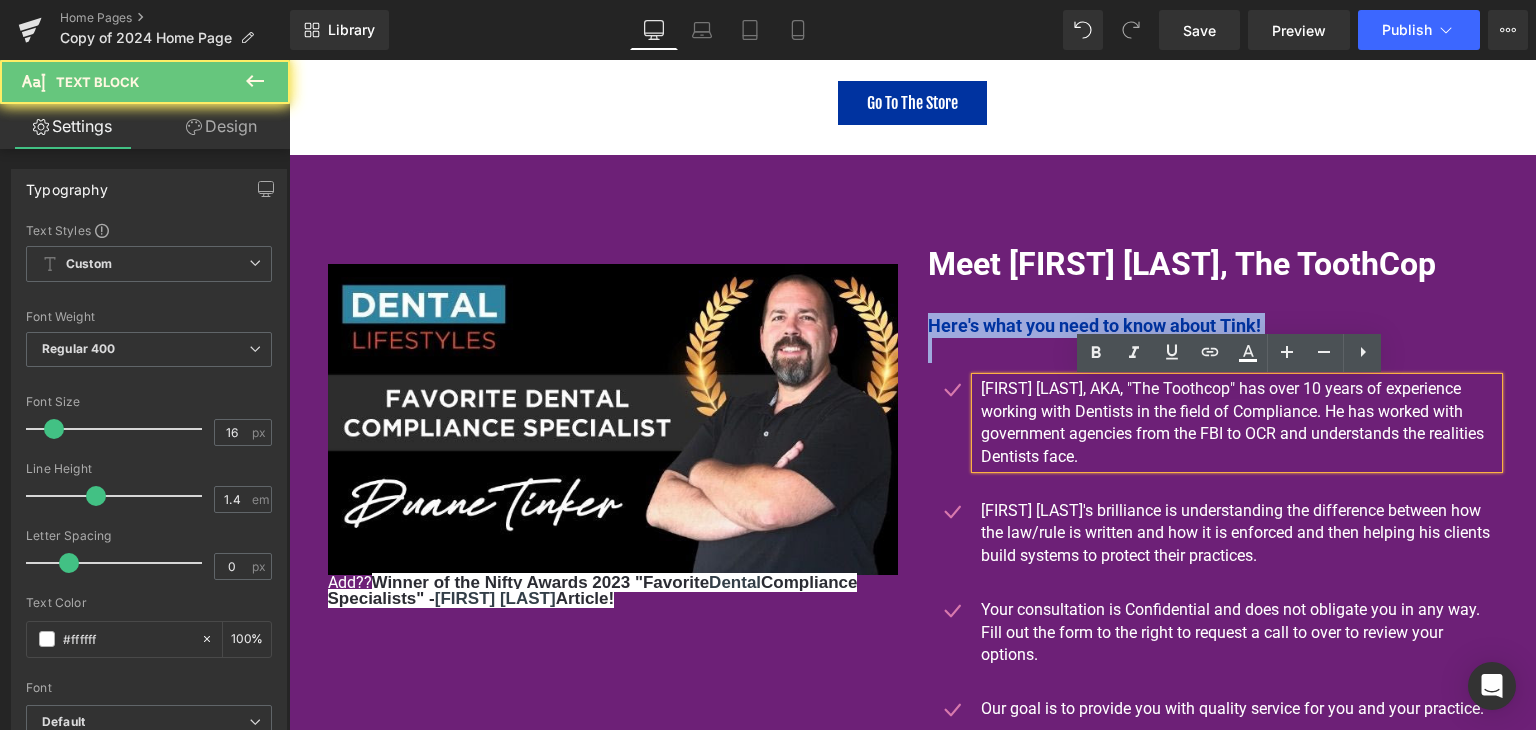 click on "[FIRST] [LAST], AKA, "The Toothcop" has over 10 years of experience working with Dentists in the field of Compliance. He has worked with government agencies from the FBI to OCR and understands the realities Dentists face." at bounding box center [1239, 423] 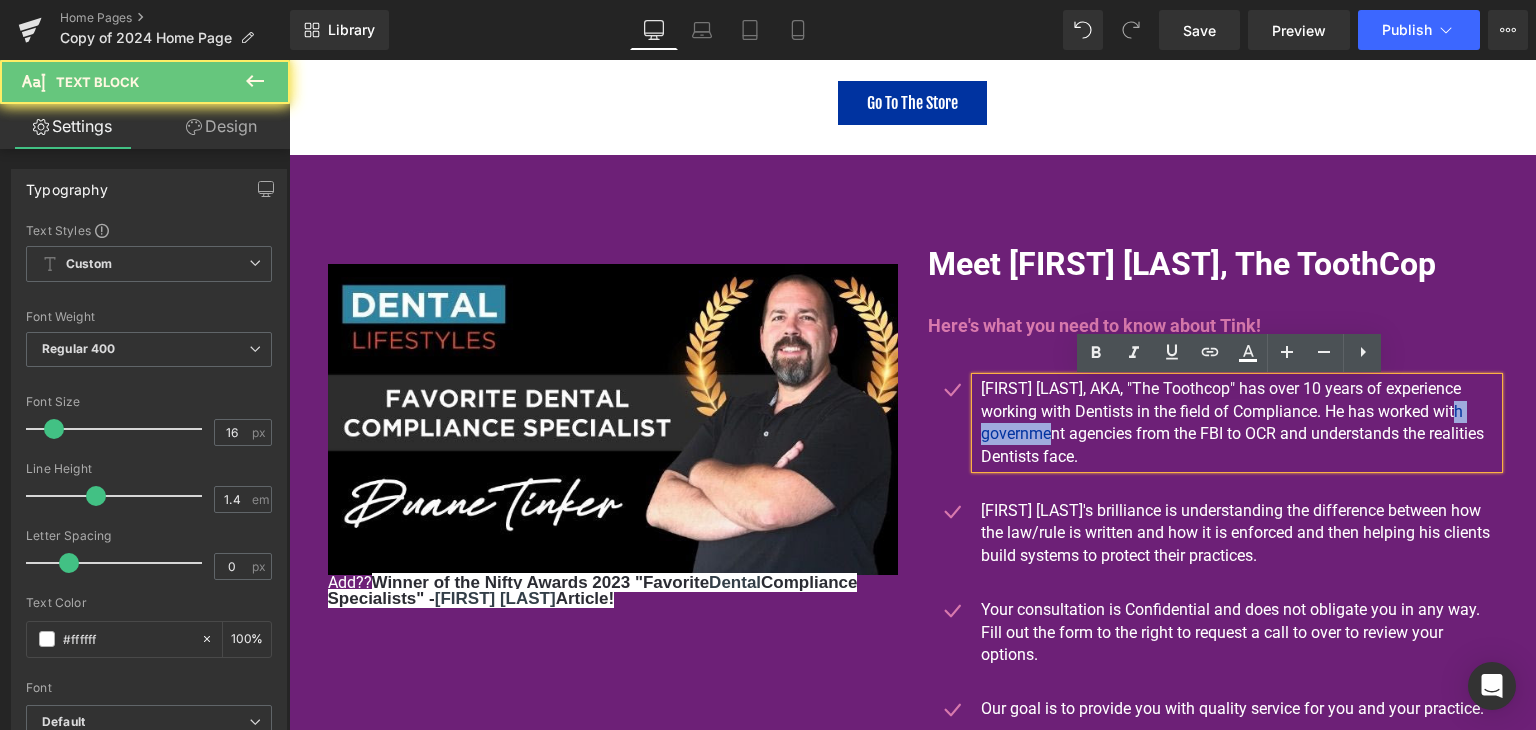 click on "[FIRST] [LAST], AKA, "The Toothcop" has over 10 years of experience working with Dentists in the field of Compliance. He has worked with government agencies from the FBI to OCR and understands the realities Dentists face." at bounding box center [1239, 423] 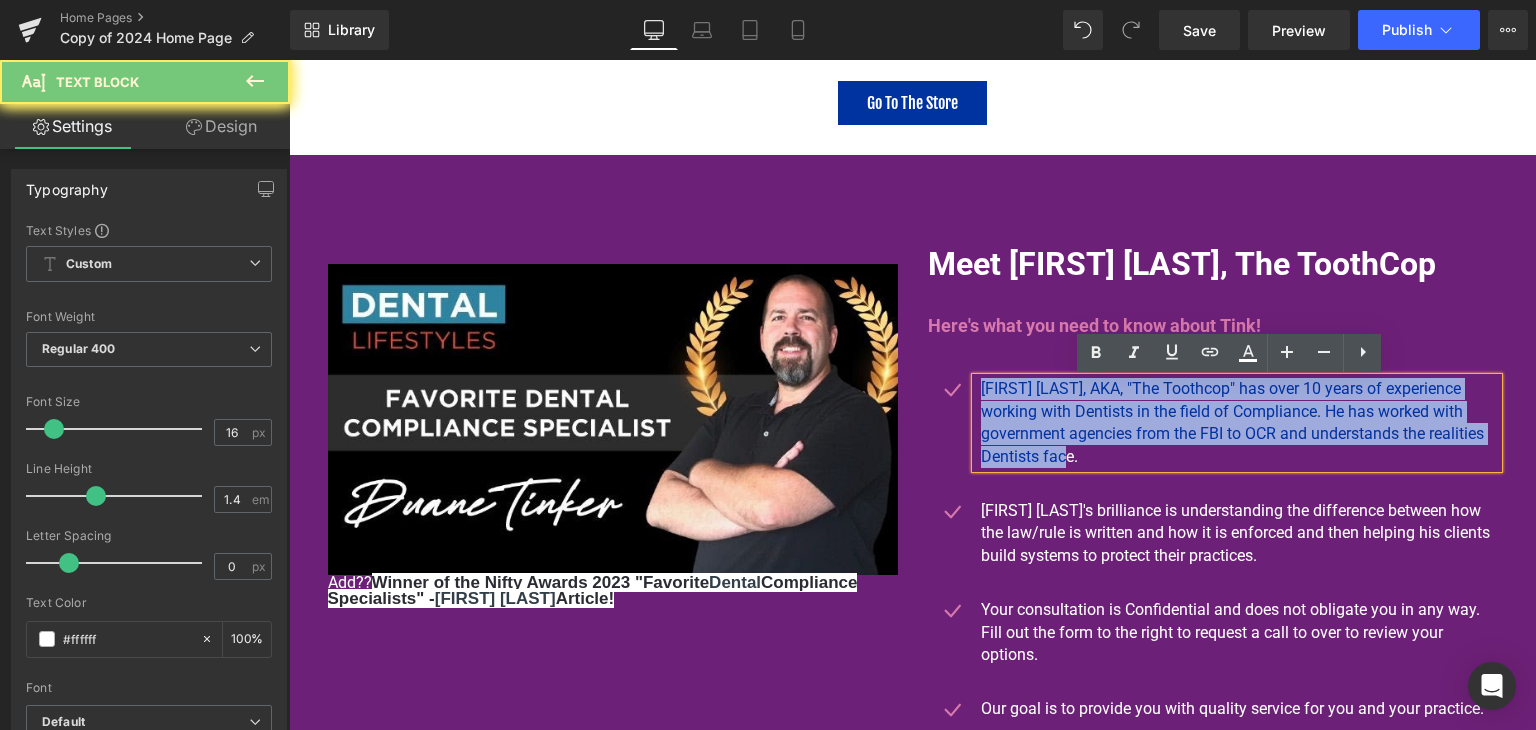 click on "[FIRST] [LAST], AKA, "The Toothcop" has over 10 years of experience working with Dentists in the field of Compliance. He has worked with government agencies from the FBI to OCR and understands the realities Dentists face." at bounding box center [1239, 423] 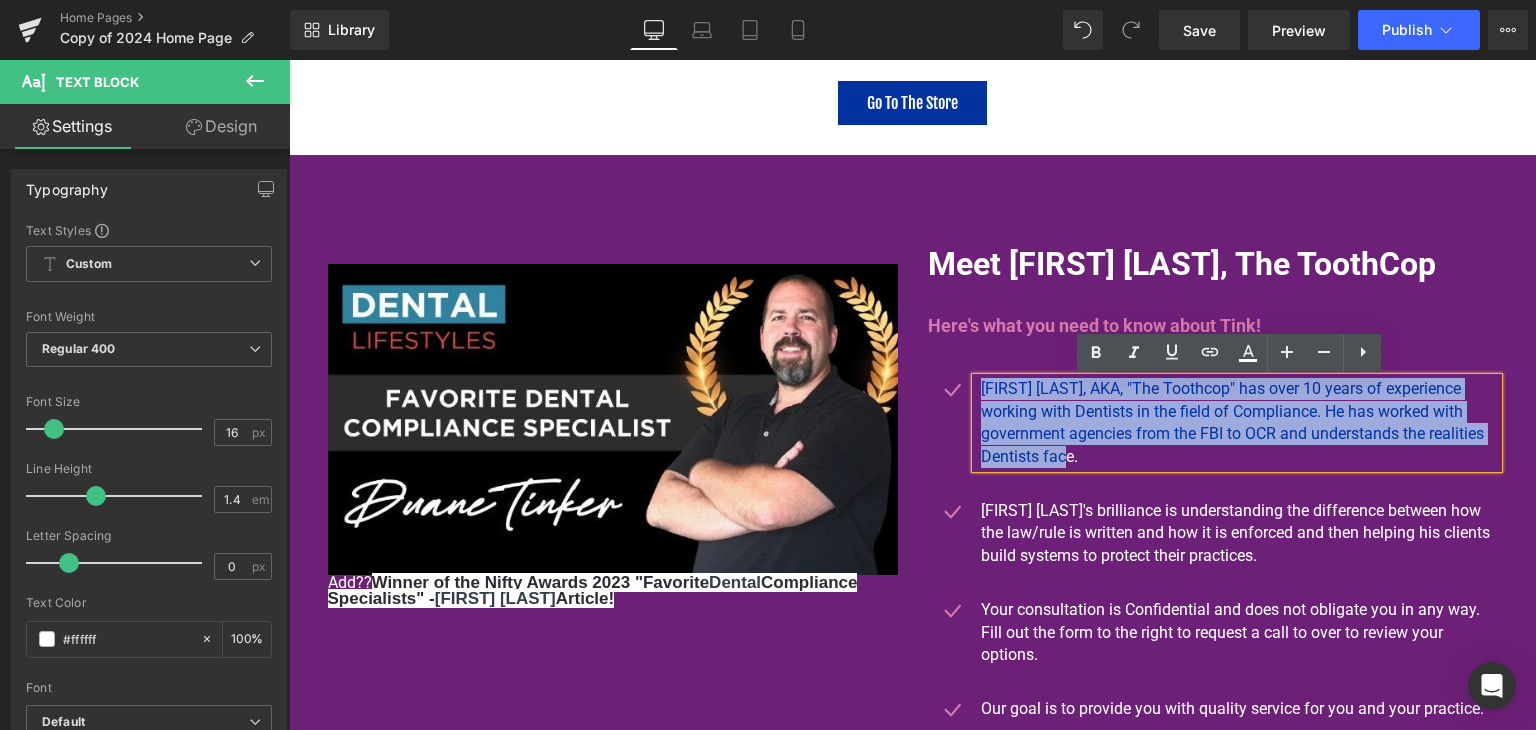 copy on "[FIRST] [LAST], AKA, "The Toothcop" has over 10 years of experience working with Dentists in the field of Compliance. He has worked with government agencies from the FBI to OCR and understands the realities Dentists face." 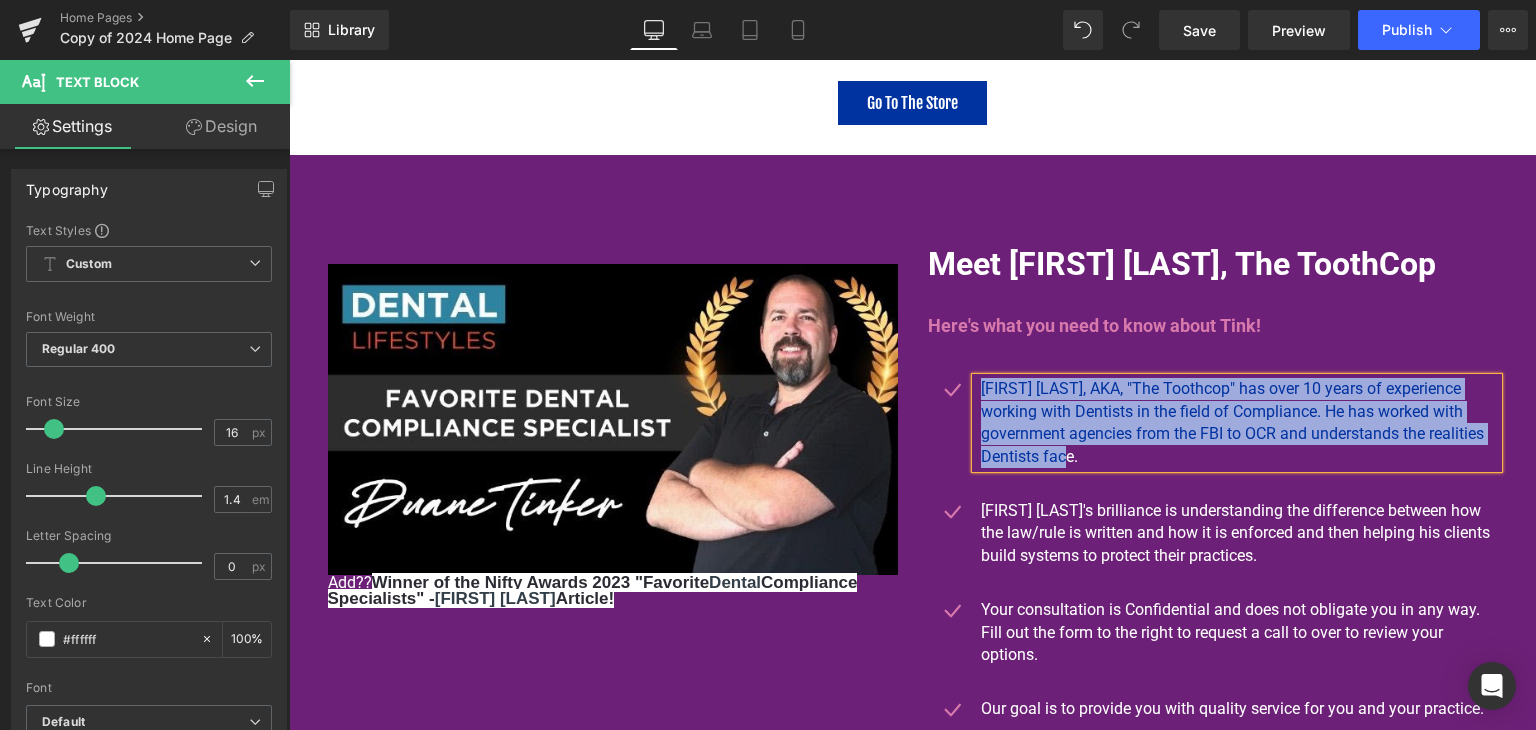 click on "[FIRST] [LAST], AKA, "The Toothcop" has over 10 years of experience working with Dentists in the field of Compliance. He has worked with government agencies from the FBI to OCR and understands the realities Dentists face." at bounding box center [1239, 423] 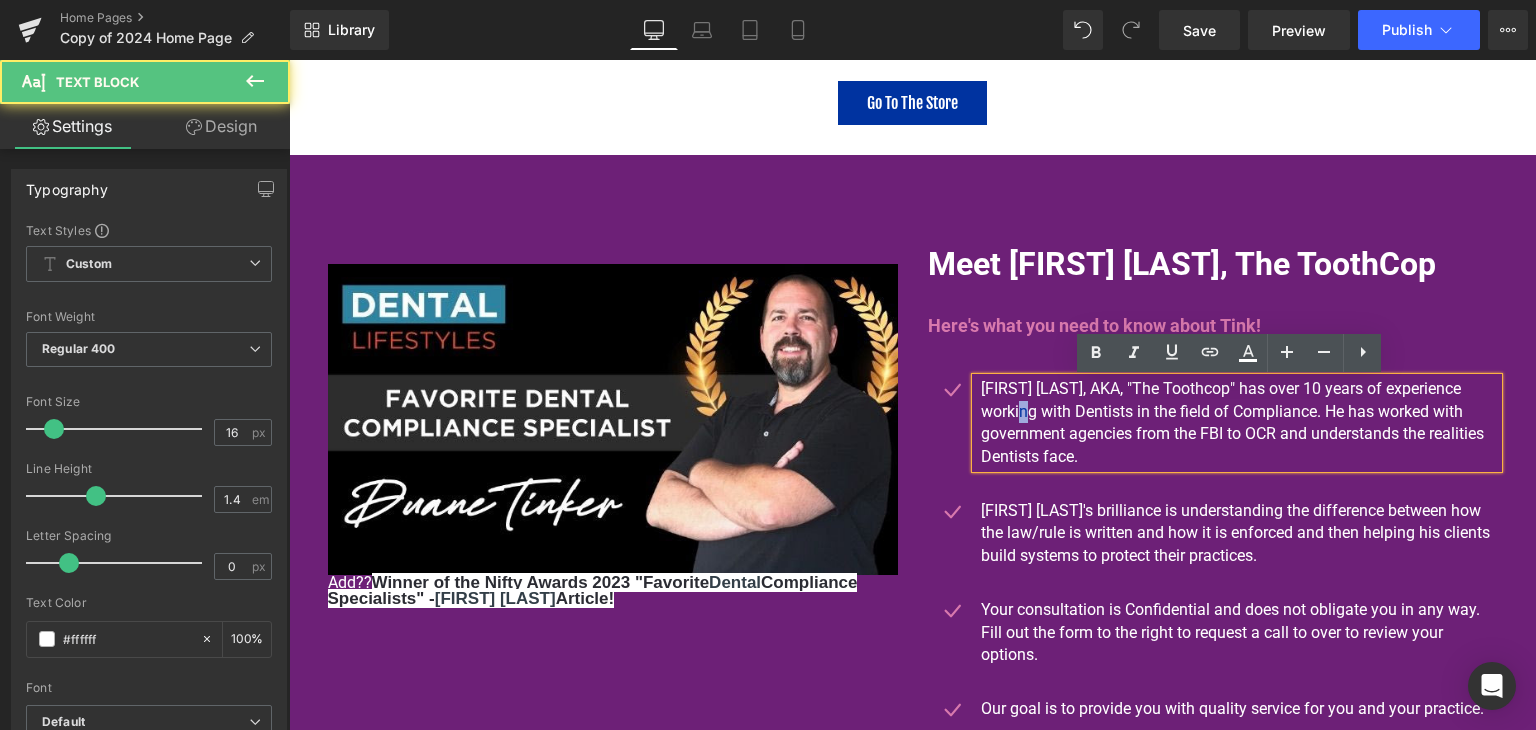 click on "[FIRST] [LAST], AKA, "The Toothcop" has over 10 years of experience working with Dentists in the field of Compliance. He has worked with government agencies from the FBI to OCR and understands the realities Dentists face." at bounding box center (1239, 423) 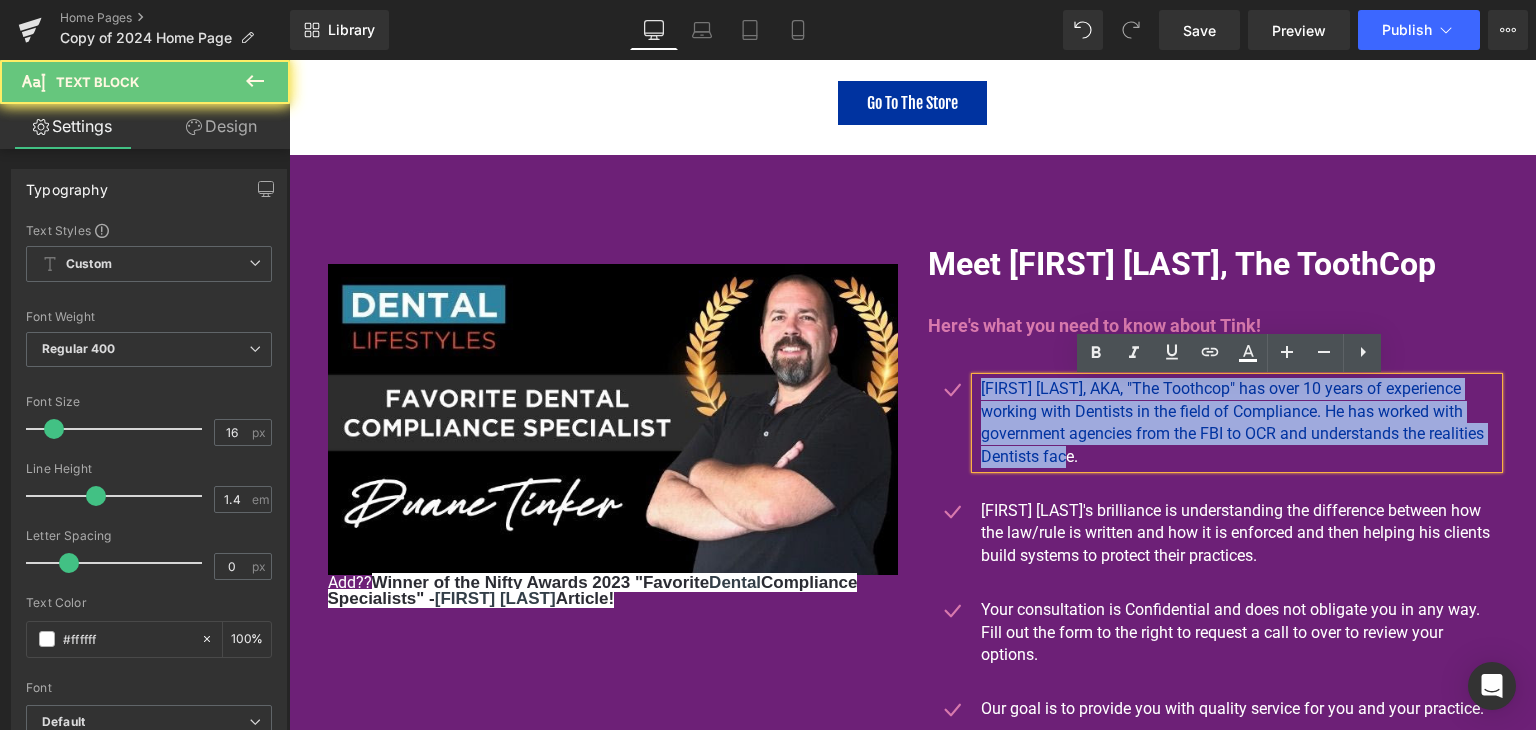 click on "[FIRST] [LAST], AKA, "The Toothcop" has over 10 years of experience working with Dentists in the field of Compliance. He has worked with government agencies from the FBI to OCR and understands the realities Dentists face." at bounding box center [1239, 423] 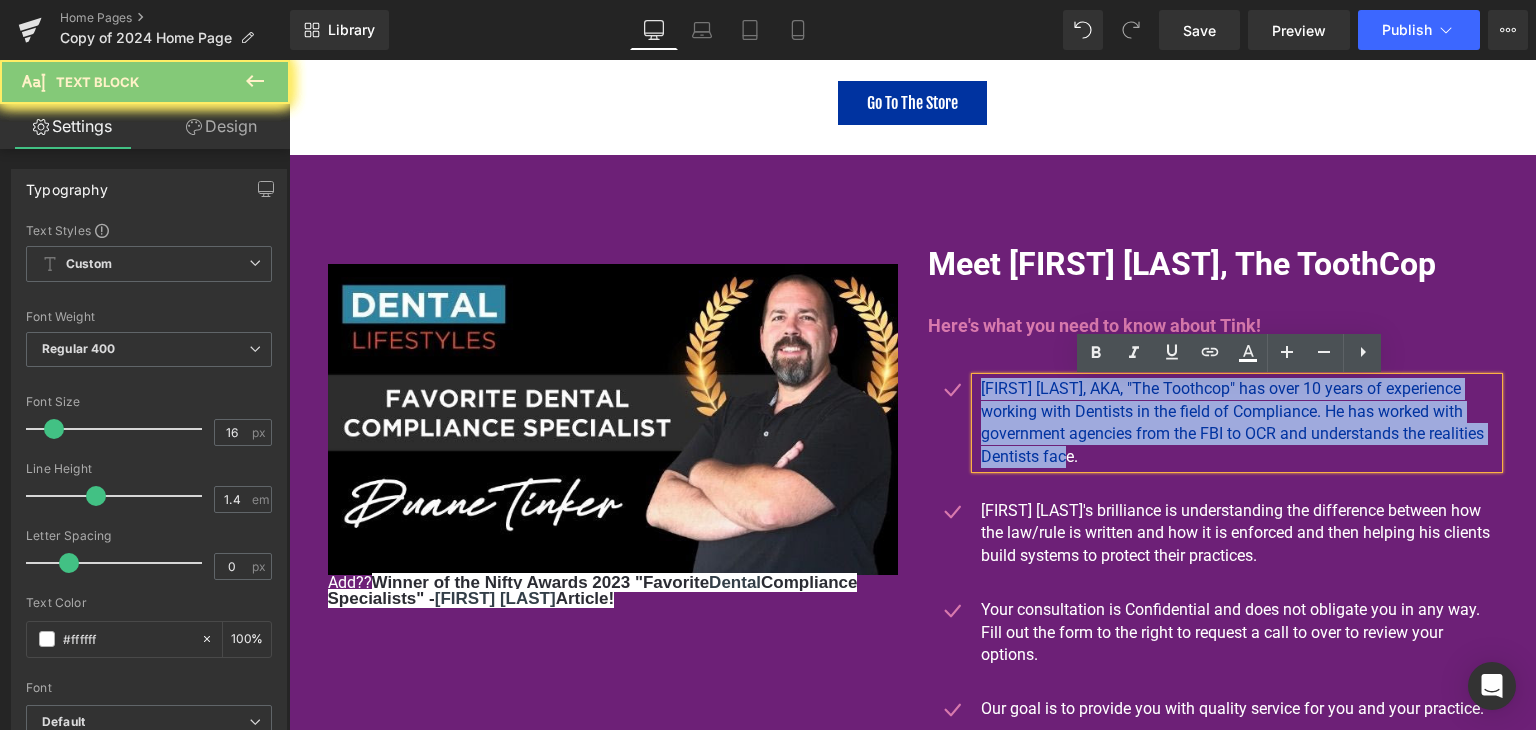 click on "[FIRST] [LAST], AKA, "The Toothcop" has over 10 years of experience working with Dentists in the field of Compliance. He has worked with government agencies from the FBI to OCR and understands the realities Dentists face." at bounding box center (1239, 423) 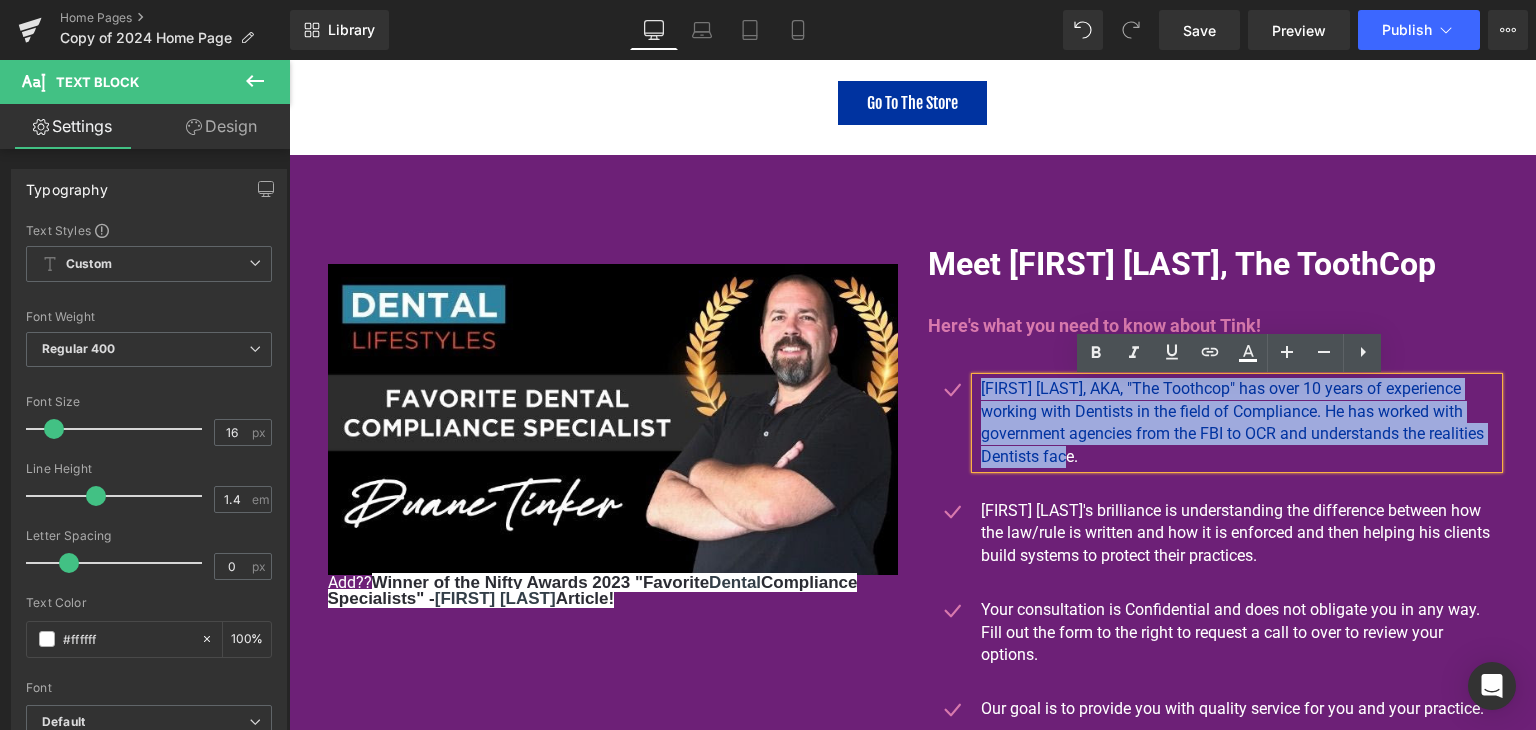 copy on "[FIRST] [LAST], AKA, "The Toothcop" has over 10 years of experience working with Dentists in the field of Compliance. He has worked with government agencies from the FBI to OCR and understands the realities Dentists face." 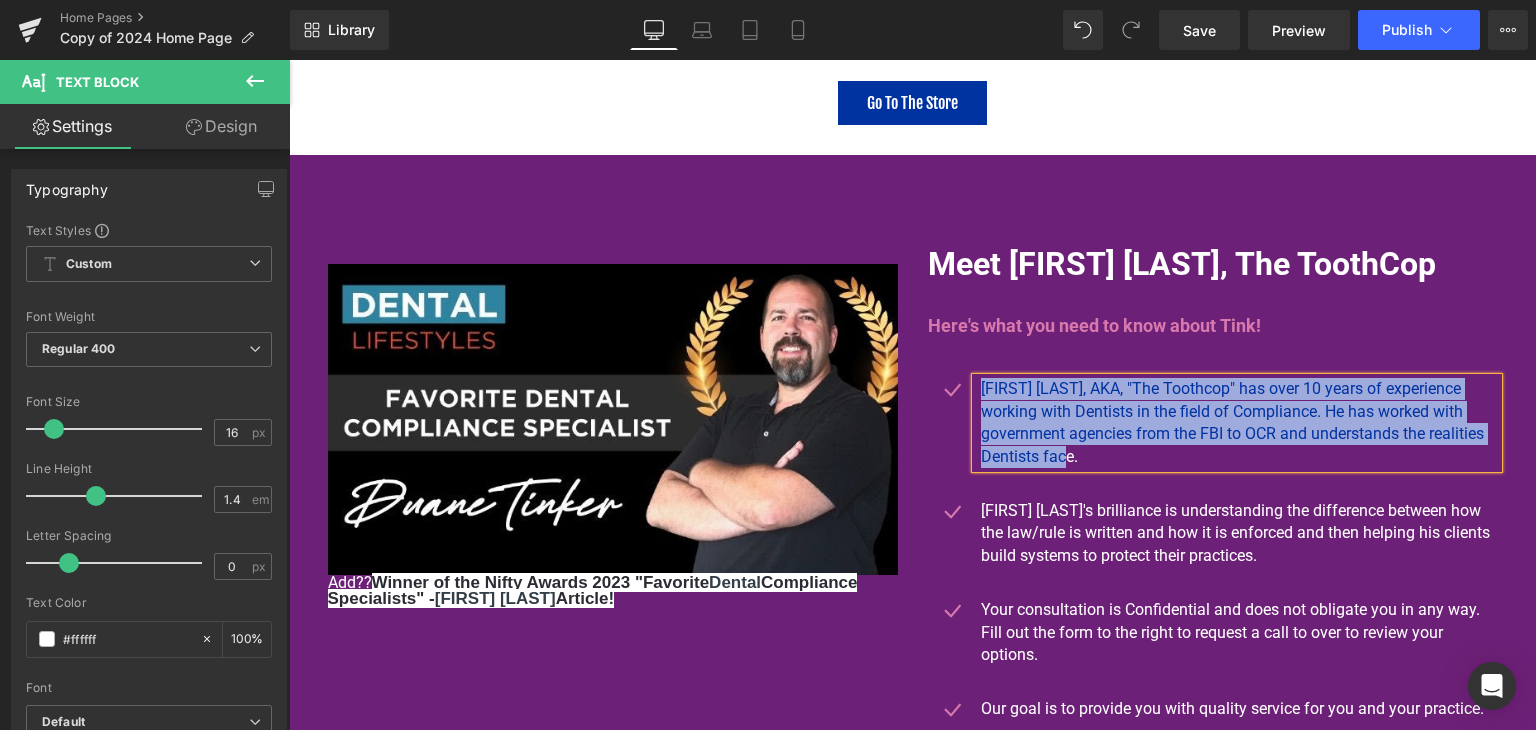 click on "[FIRST] [LAST]'s brilliance is understanding the difference between how the law/rule is written and how it is enforced and then helping his clients build systems to protect their practices." at bounding box center [1239, 533] 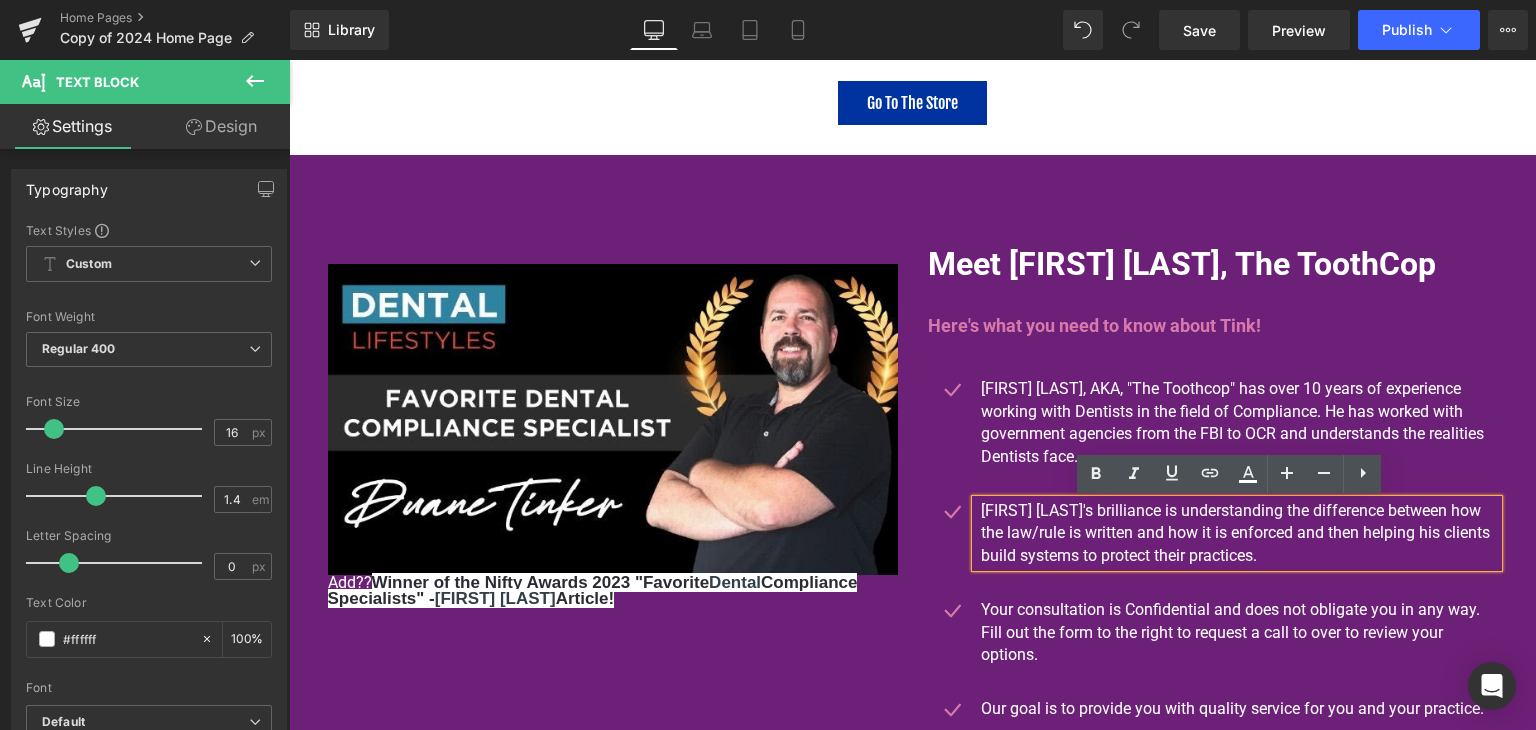 click on "[FIRST] [LAST]'s brilliance is understanding the difference between how the law/rule is written and how it is enforced and then helping his clients build systems to protect their practices." at bounding box center (1239, 533) 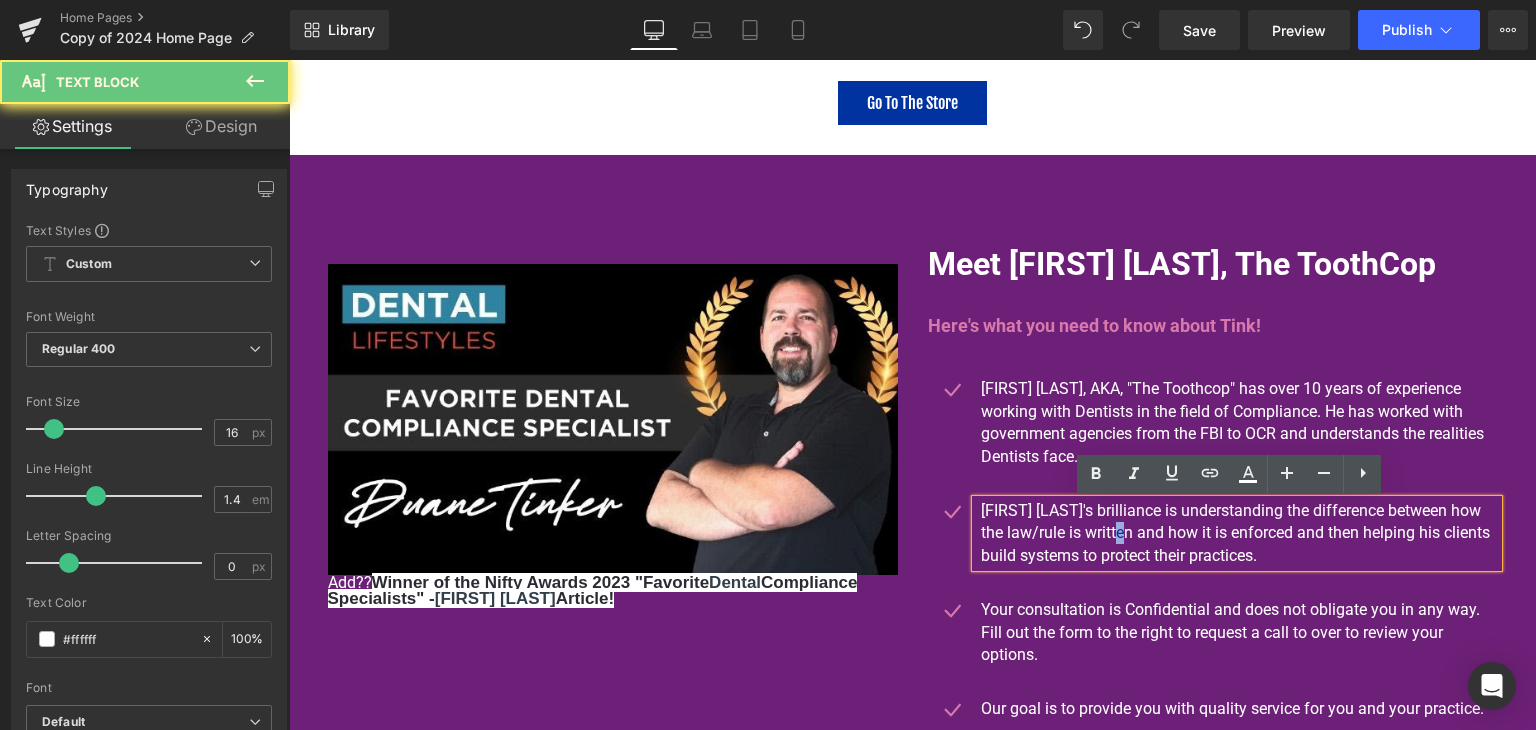 click on "[FIRST] [LAST]'s brilliance is understanding the difference between how the law/rule is written and how it is enforced and then helping his clients build systems to protect their practices." at bounding box center [1239, 533] 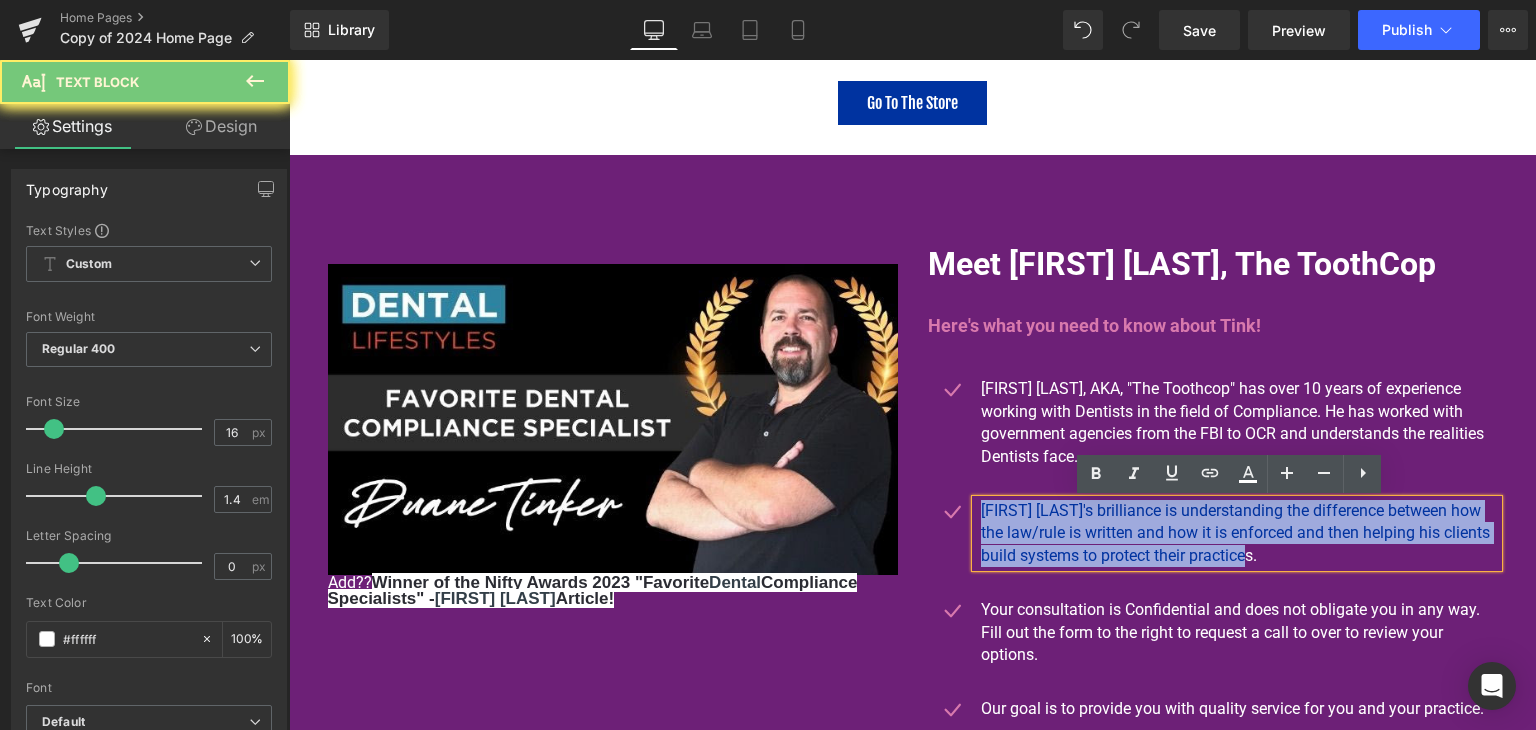click on "[FIRST] [LAST]'s brilliance is understanding the difference between how the law/rule is written and how it is enforced and then helping his clients build systems to protect their practices." at bounding box center [1239, 533] 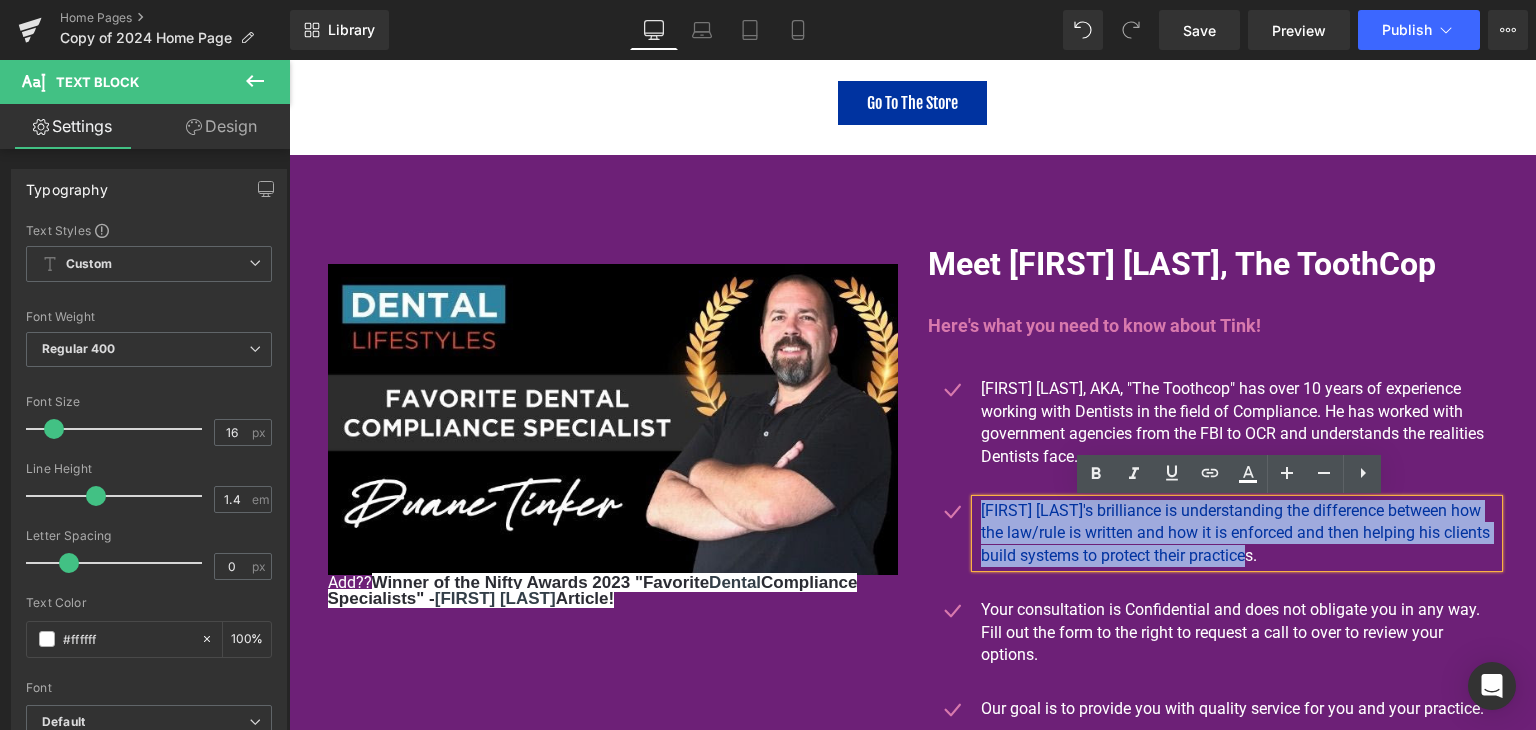 copy on "[FIRST] [LAST]'s brilliance is understanding the difference between how the law/rule is written and how it is enforced and then helping his clients build systems to protect their practices." 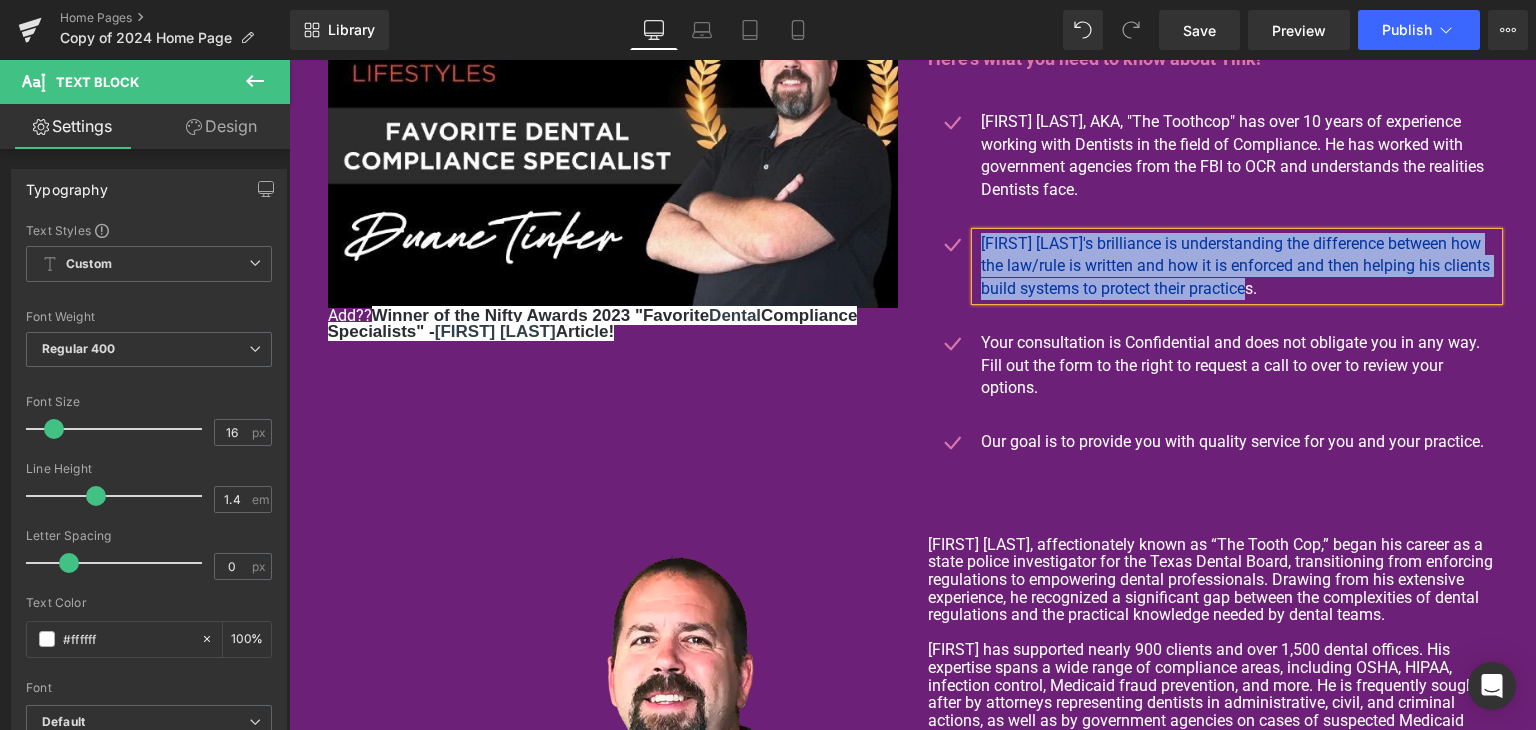scroll, scrollTop: 5287, scrollLeft: 0, axis: vertical 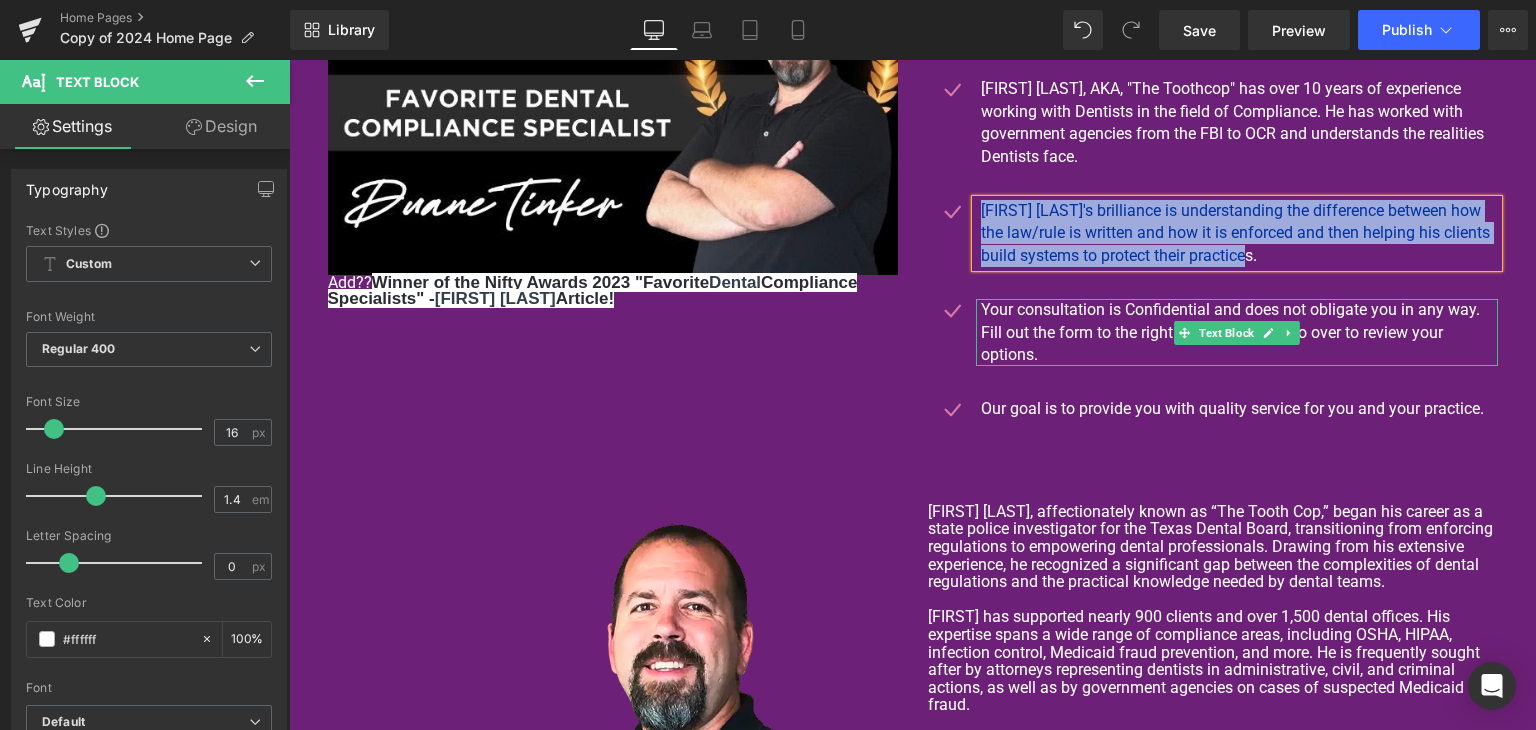 click on "Your consultation is Confidential and does not obligate you in any way. Fill out the form to the right to request a call to over to review your options." at bounding box center [1239, 332] 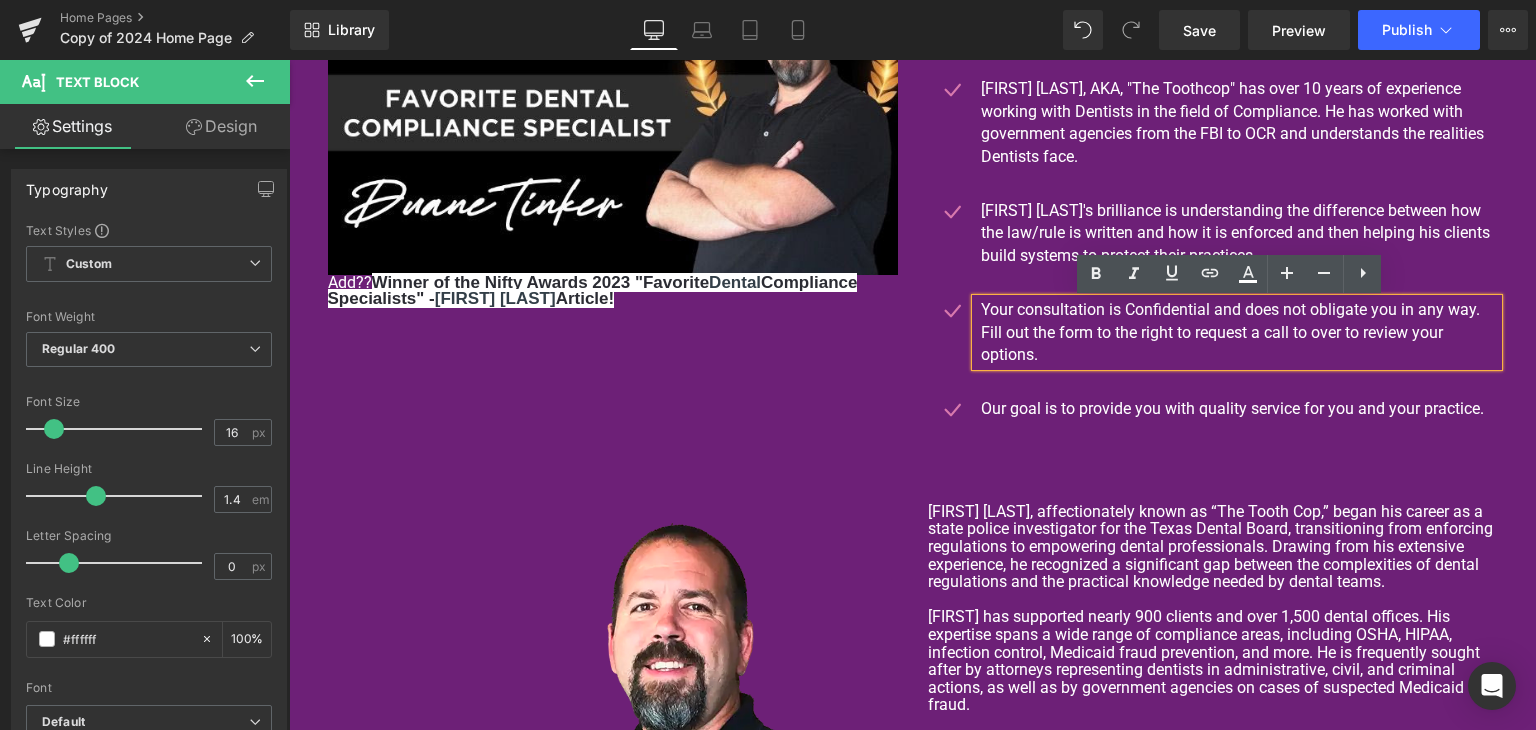 click on "Your consultation is Confidential and does not obligate you in any way. Fill out the form to the right to request a call to over to review your options." at bounding box center [1239, 332] 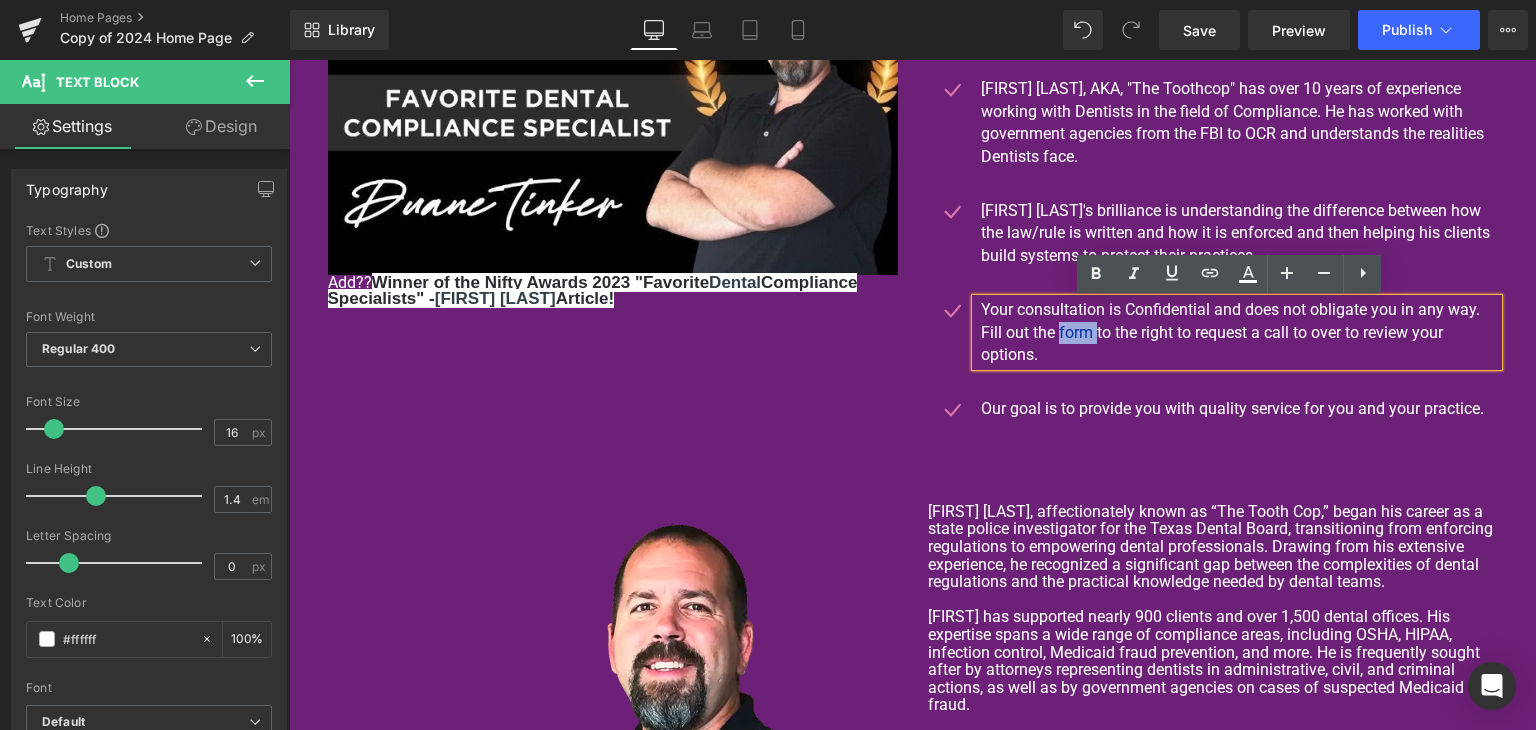 click on "Your consultation is Confidential and does not obligate you in any way. Fill out the form to the right to request a call to over to review your options." at bounding box center (1239, 332) 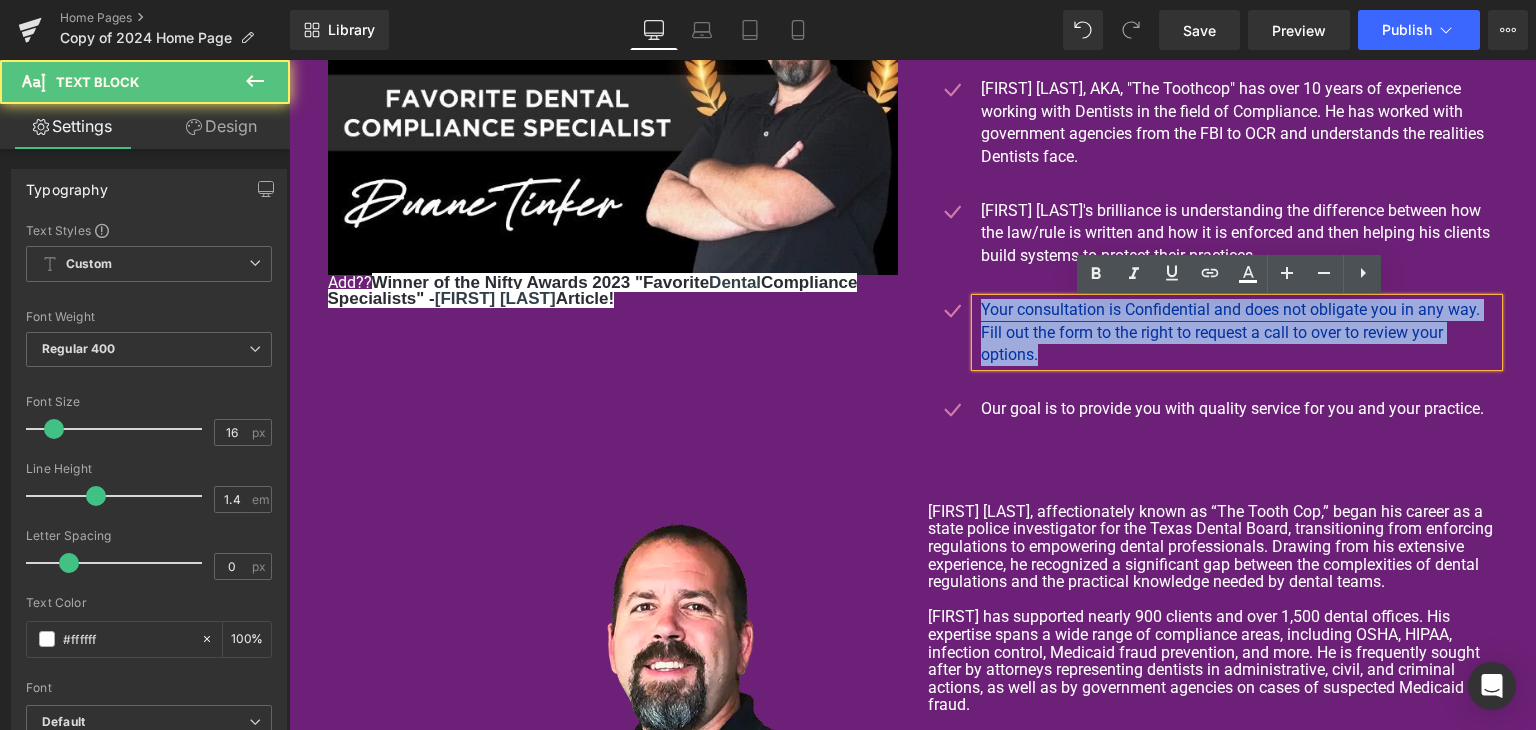 click on "Your consultation is Confidential and does not obligate you in any way. Fill out the form to the right to request a call to over to review your options." at bounding box center (1239, 332) 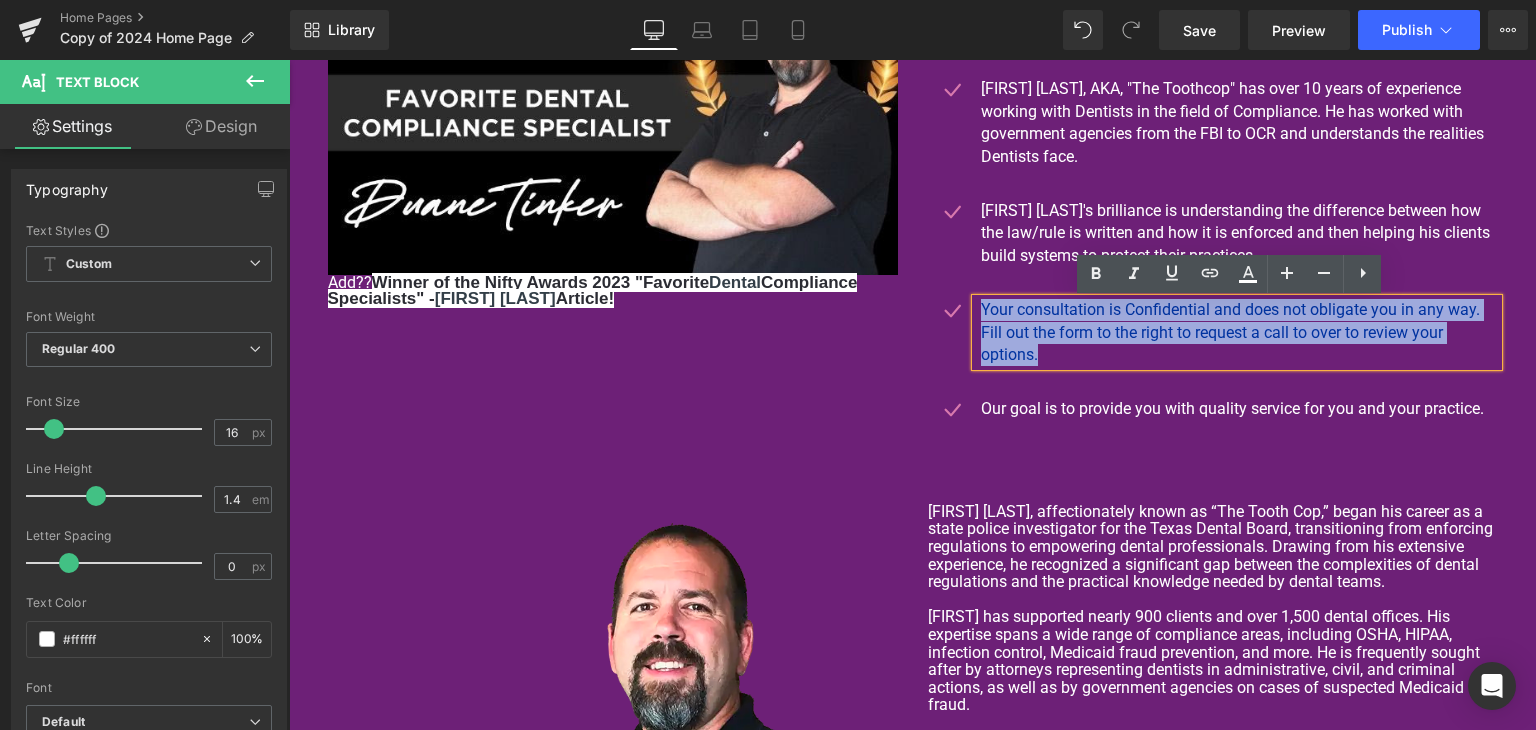 copy on "Your consultation is Confidential and does not obligate you in any way. Fill out the form to the right to request a call to over to review your options." 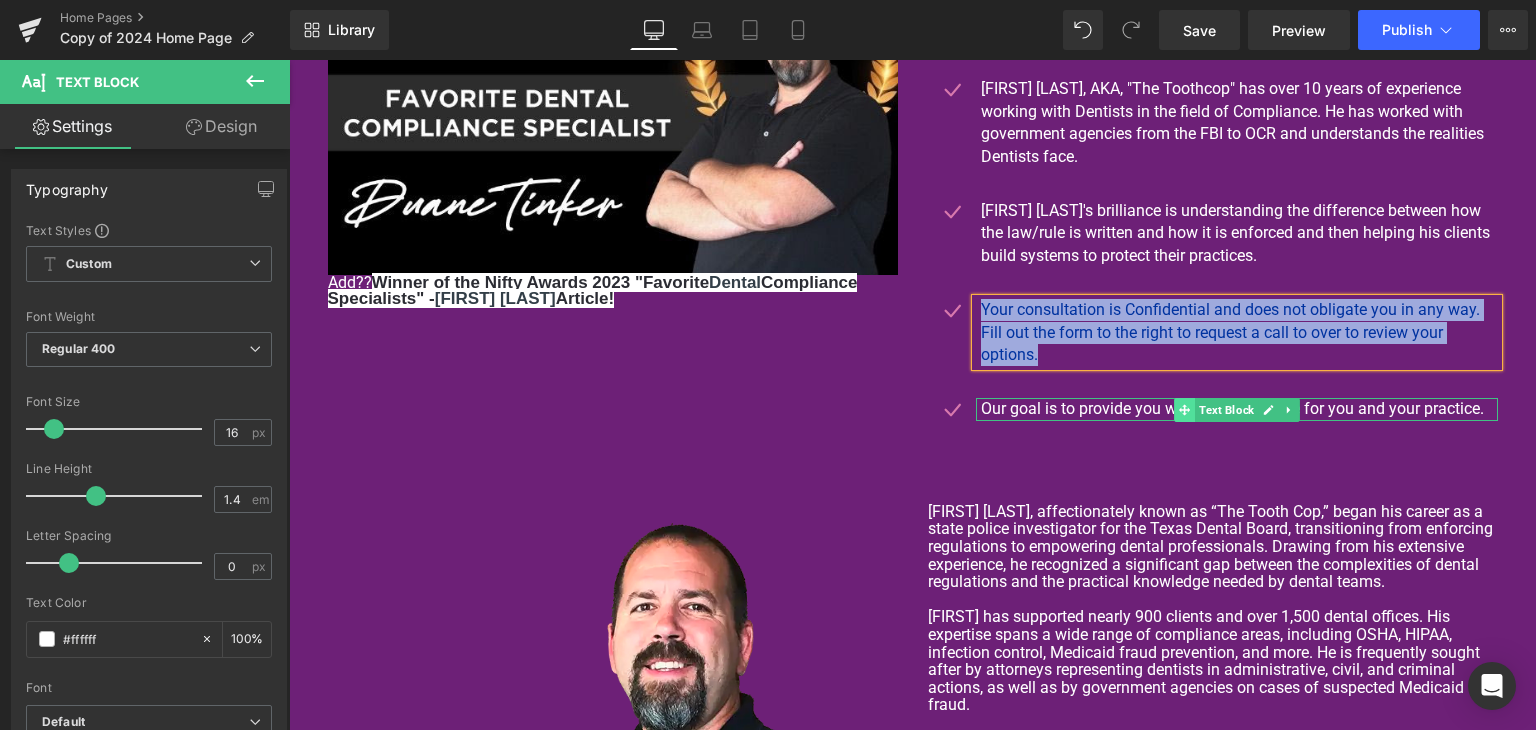 click 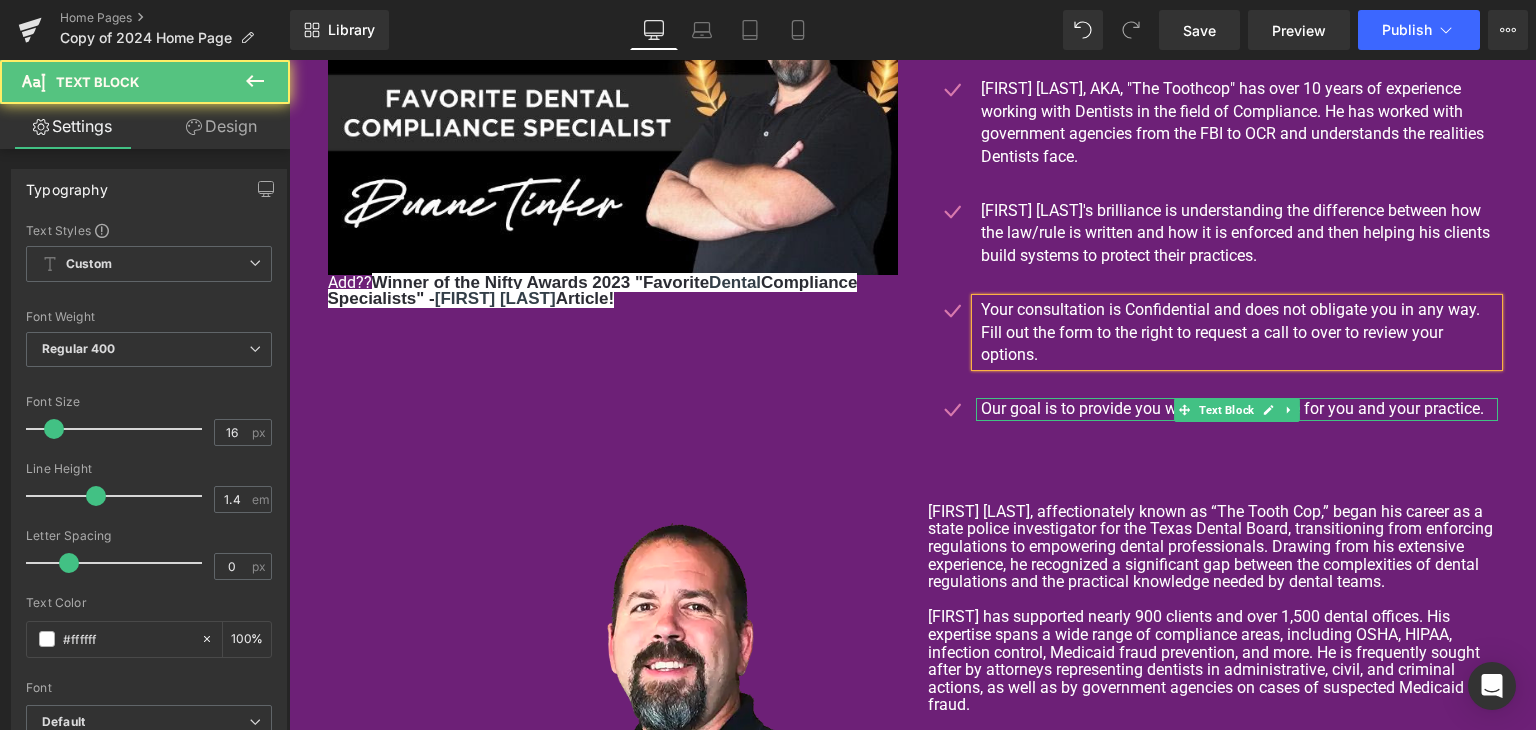 click on "Our goal is to provide you with quality service for you and your practice." at bounding box center [1239, 409] 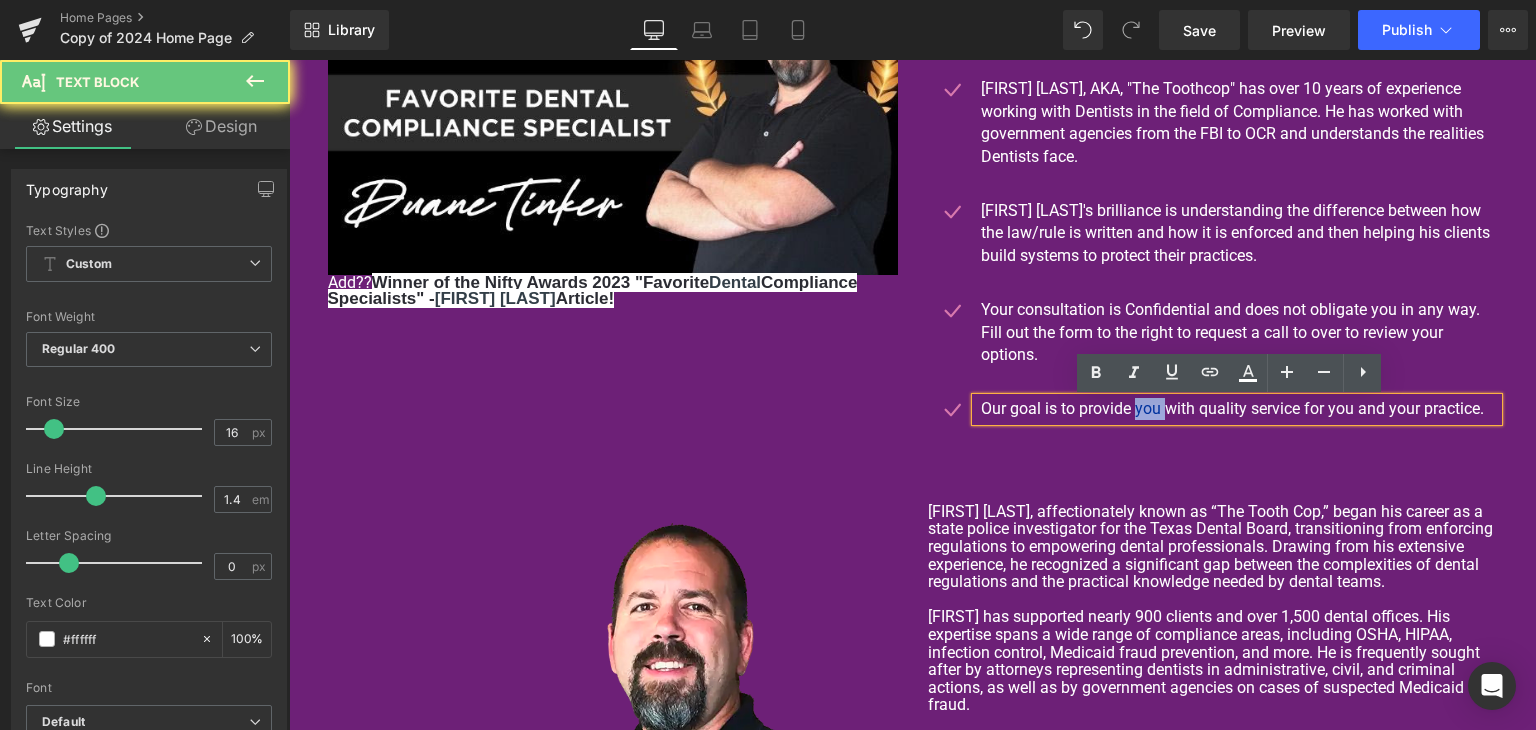 click on "Our goal is to provide you with quality service for you and your practice." at bounding box center [1239, 409] 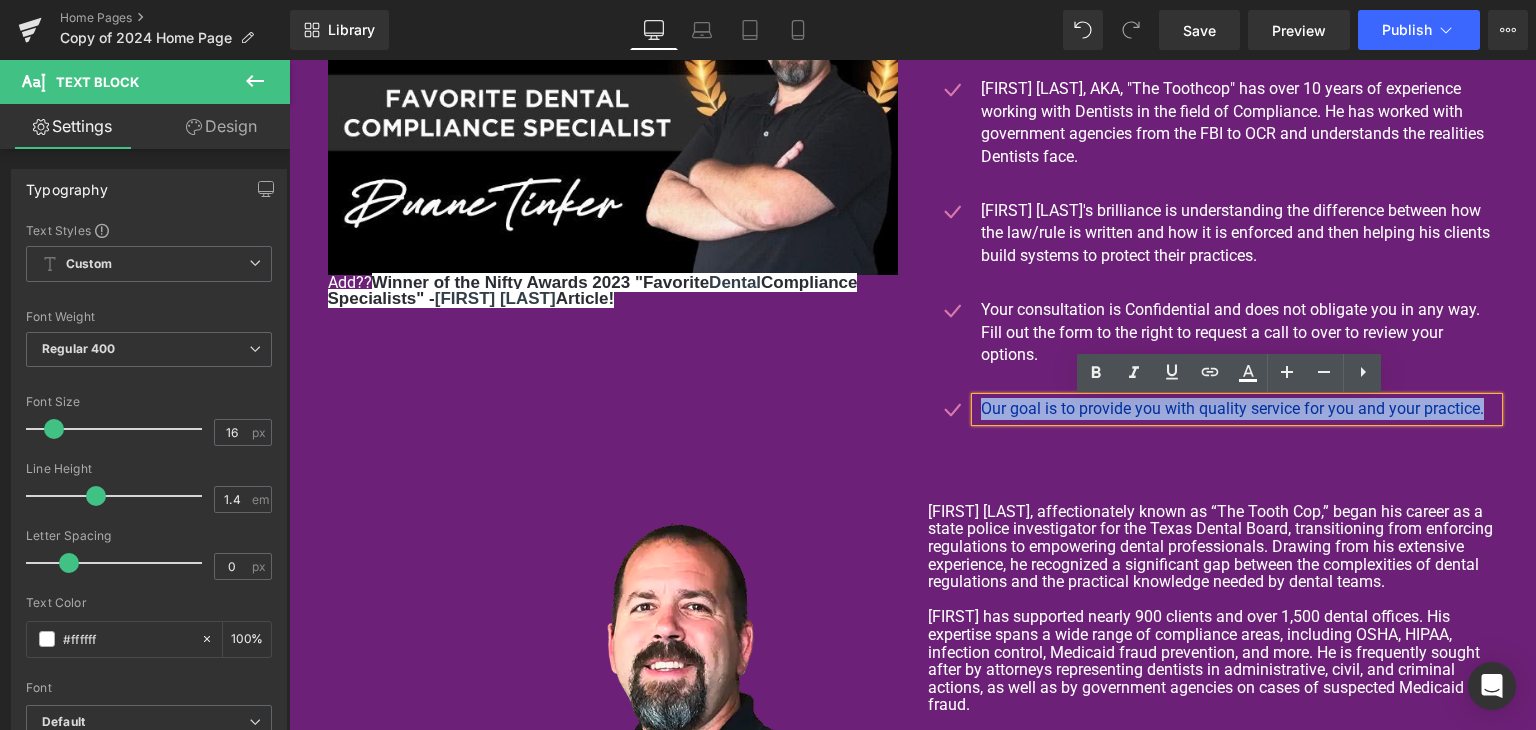 click on "Our goal is to provide you with quality service for you and your practice." at bounding box center [1239, 409] 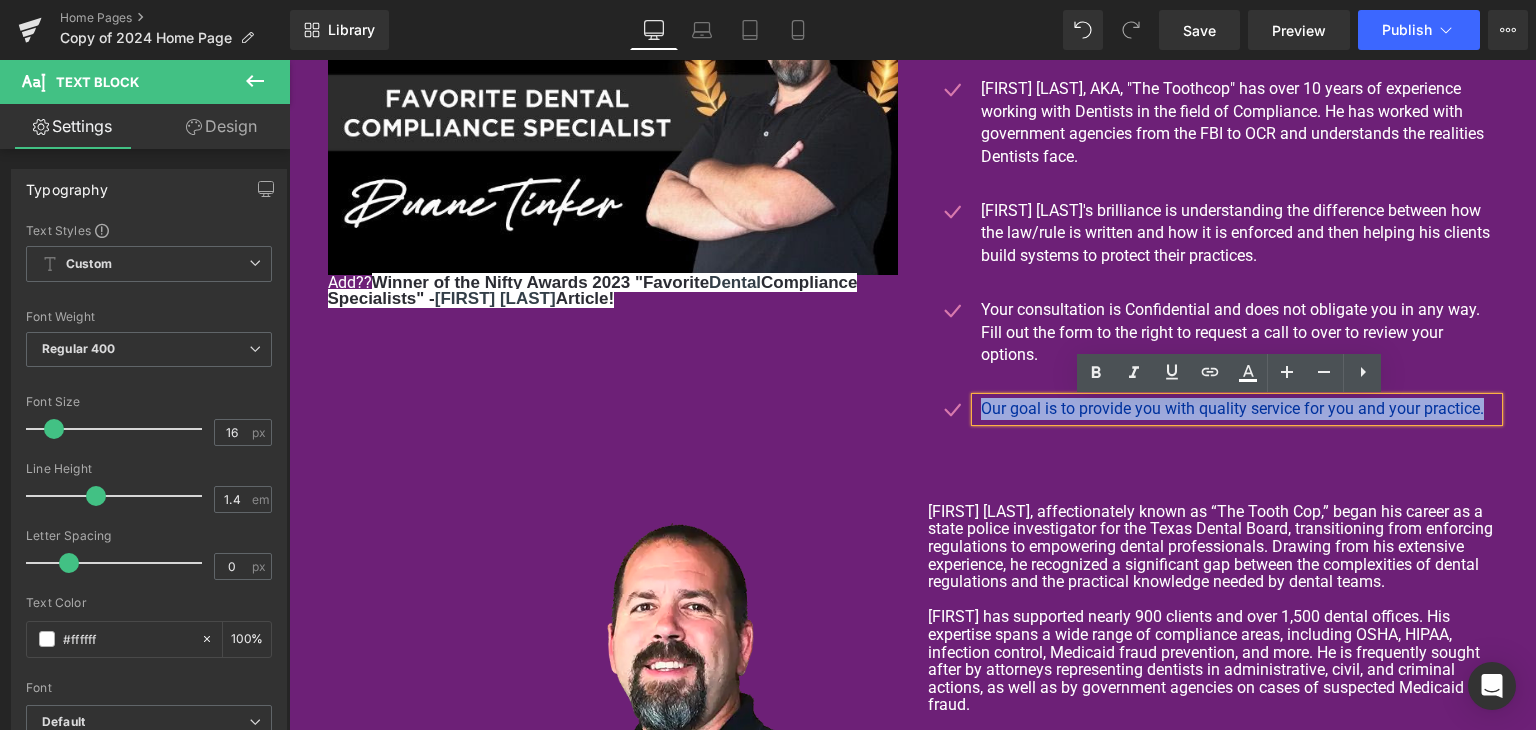 copy on "Our goal is to provide you with quality service for you and your practice." 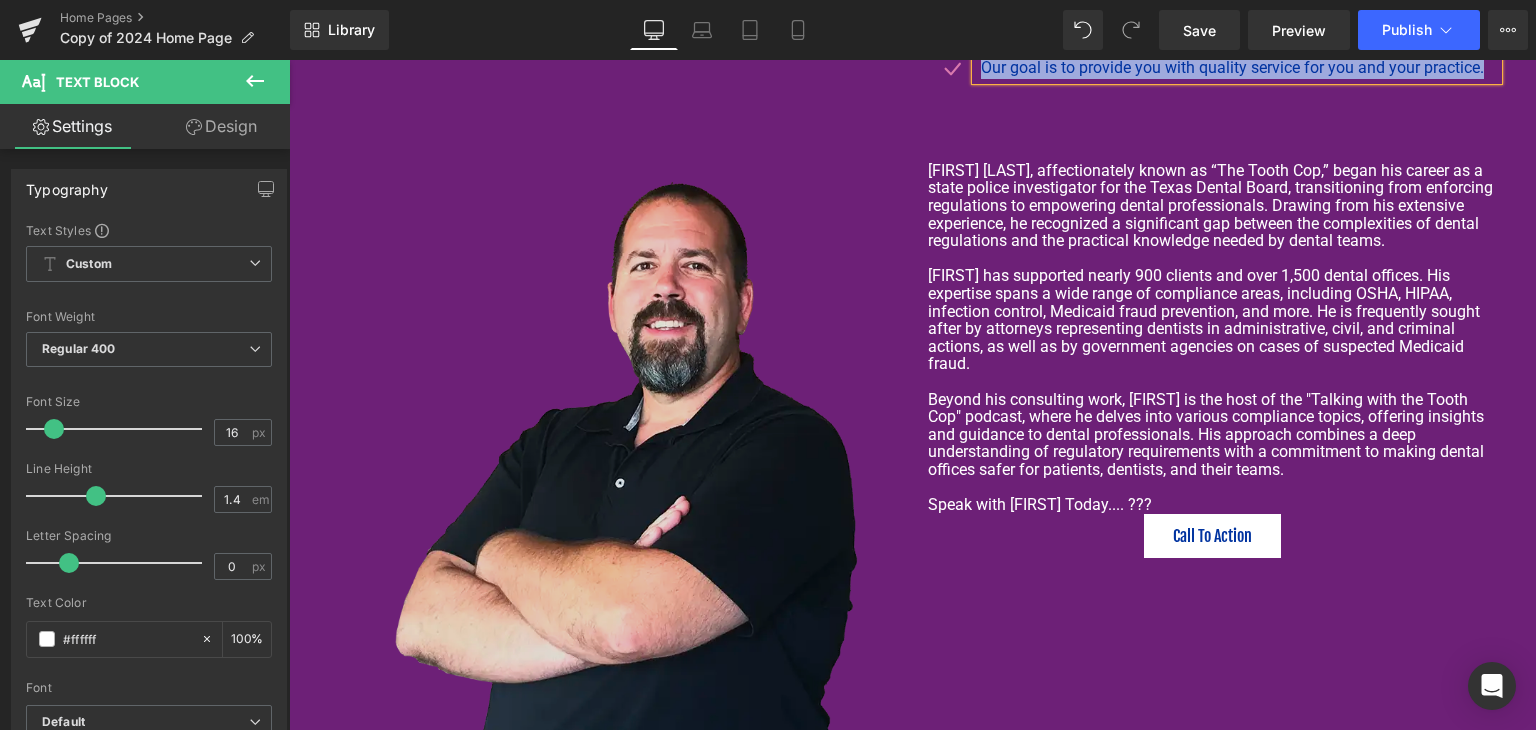 scroll, scrollTop: 5624, scrollLeft: 0, axis: vertical 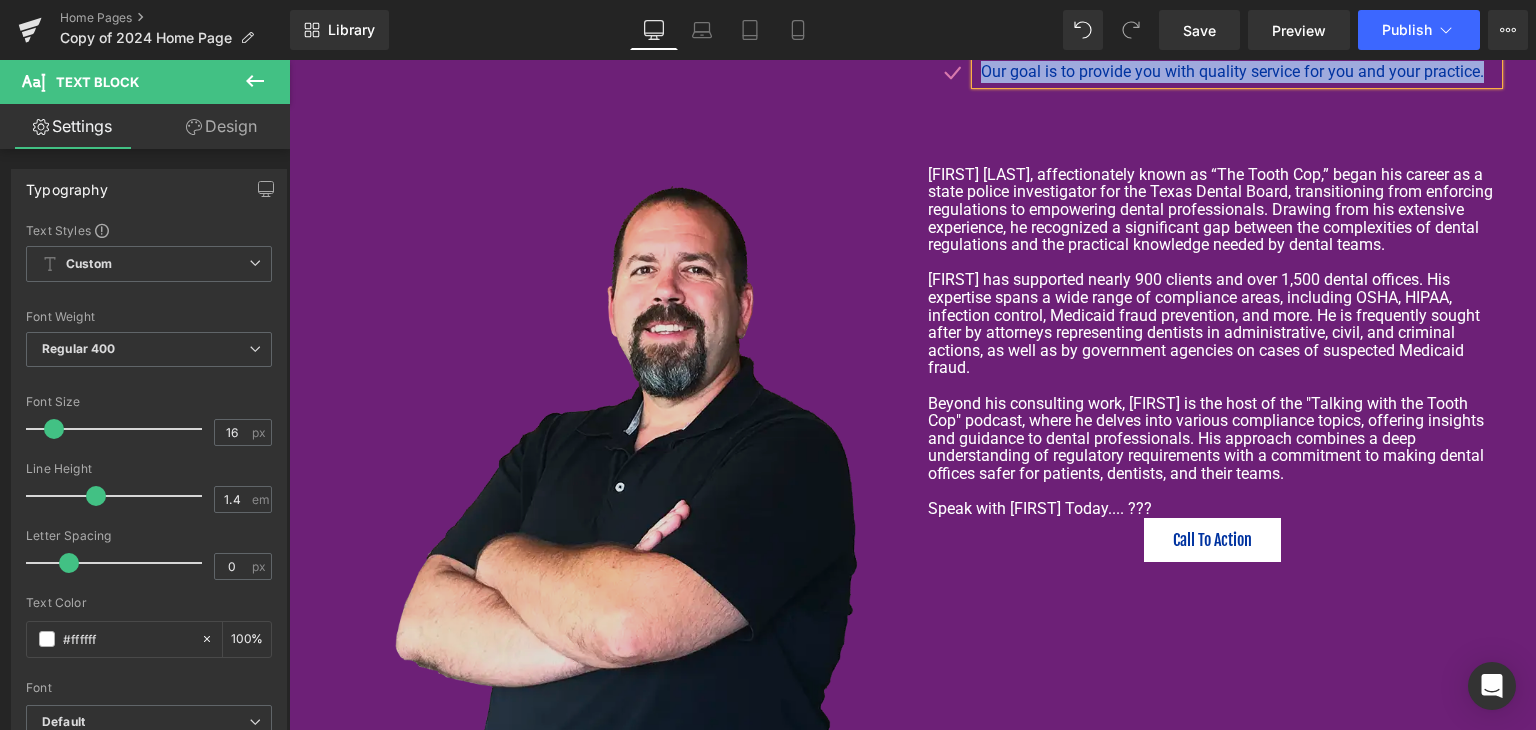 click at bounding box center [613, 462] 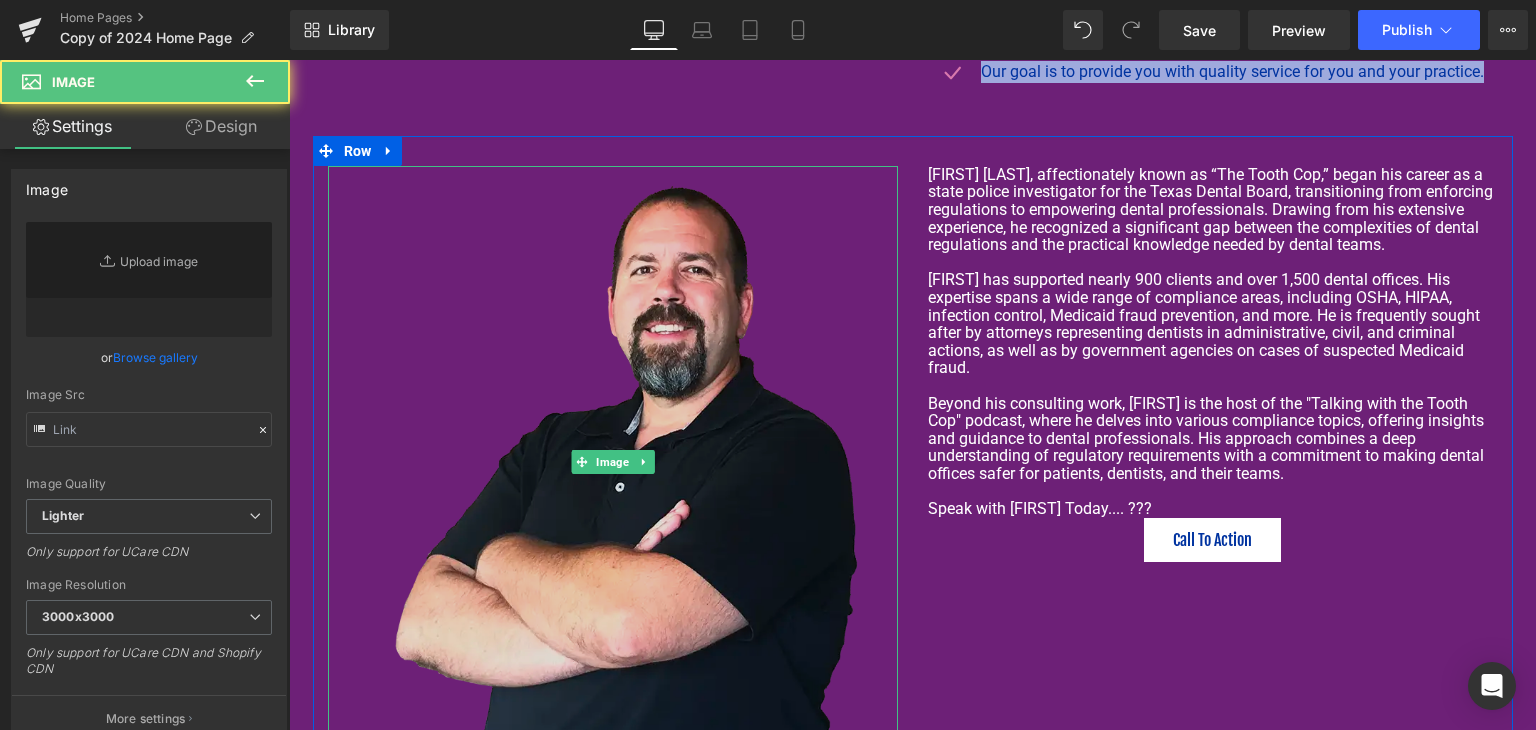 type on "https://ucarecdn.com/696181f7-e487-40a0-8d17-874b48ae9736/-/format/auto/-/preview/3000x3000/-/quality/lighter/tink.webp" 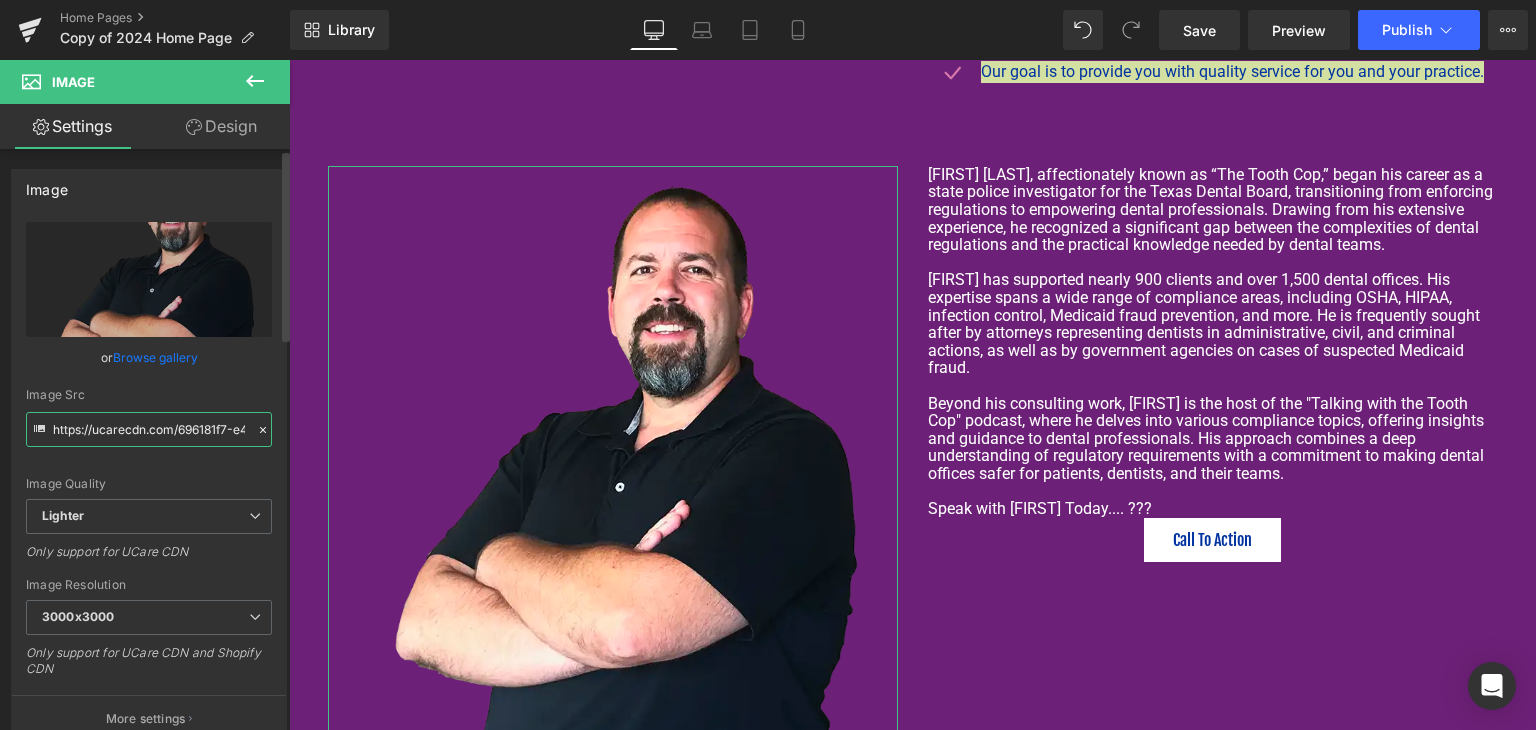 click on "https://ucarecdn.com/696181f7-e487-40a0-8d17-874b48ae9736/-/format/auto/-/preview/3000x3000/-/quality/lighter/tink.webp" at bounding box center [149, 429] 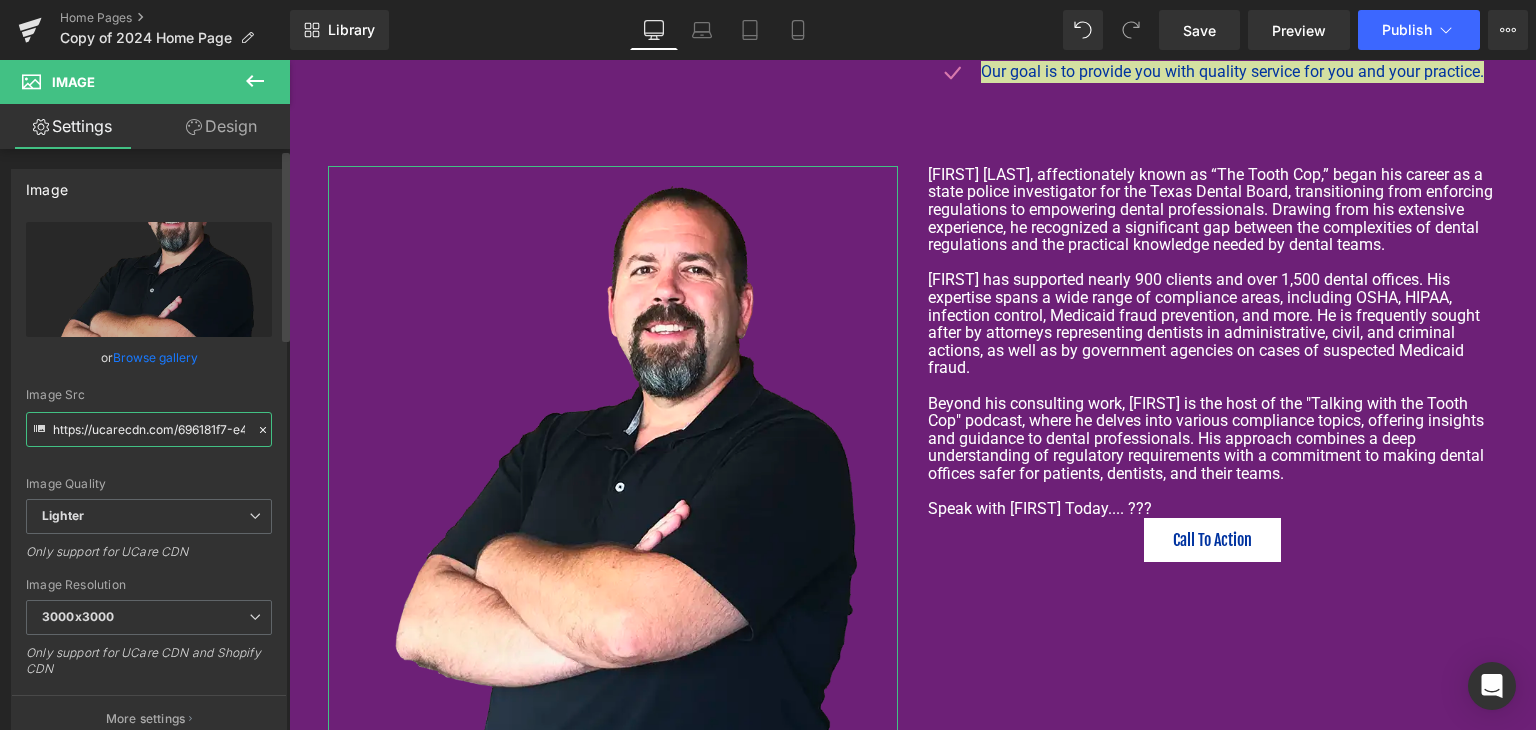 click on "https://ucarecdn.com/696181f7-e487-40a0-8d17-874b48ae9736/-/format/auto/-/preview/3000x3000/-/quality/lighter/tink.webp" at bounding box center (149, 429) 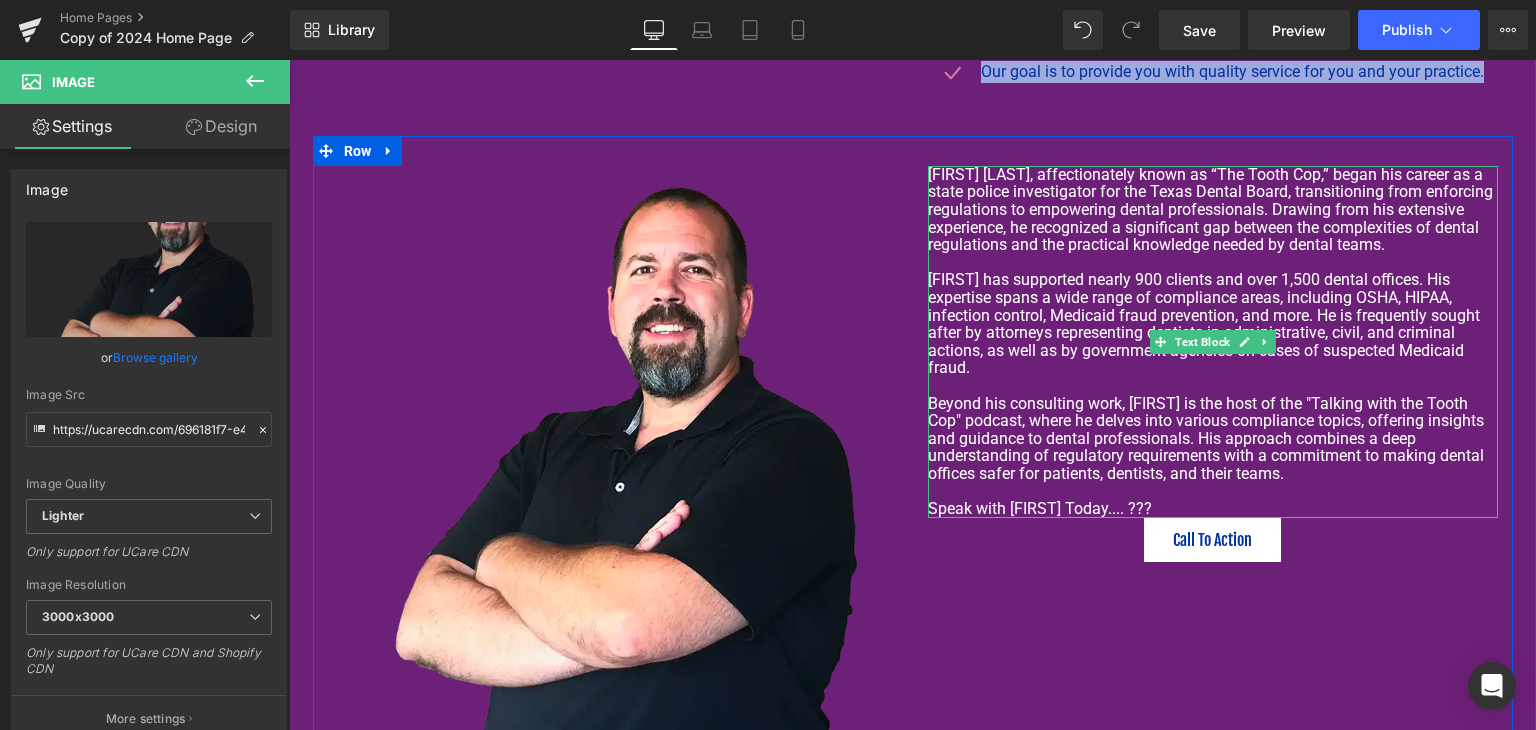 click at bounding box center (1213, 263) 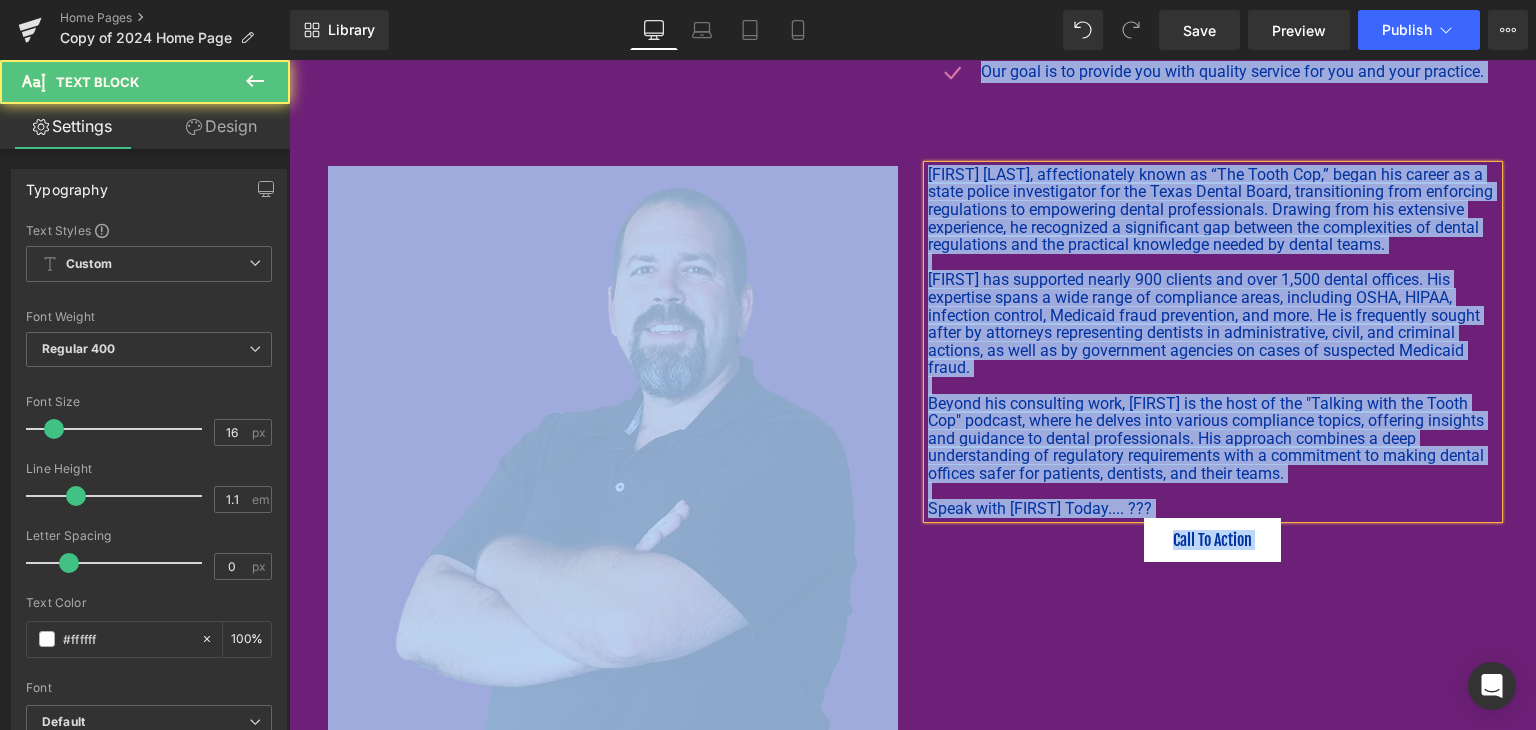 click at bounding box center (1213, 263) 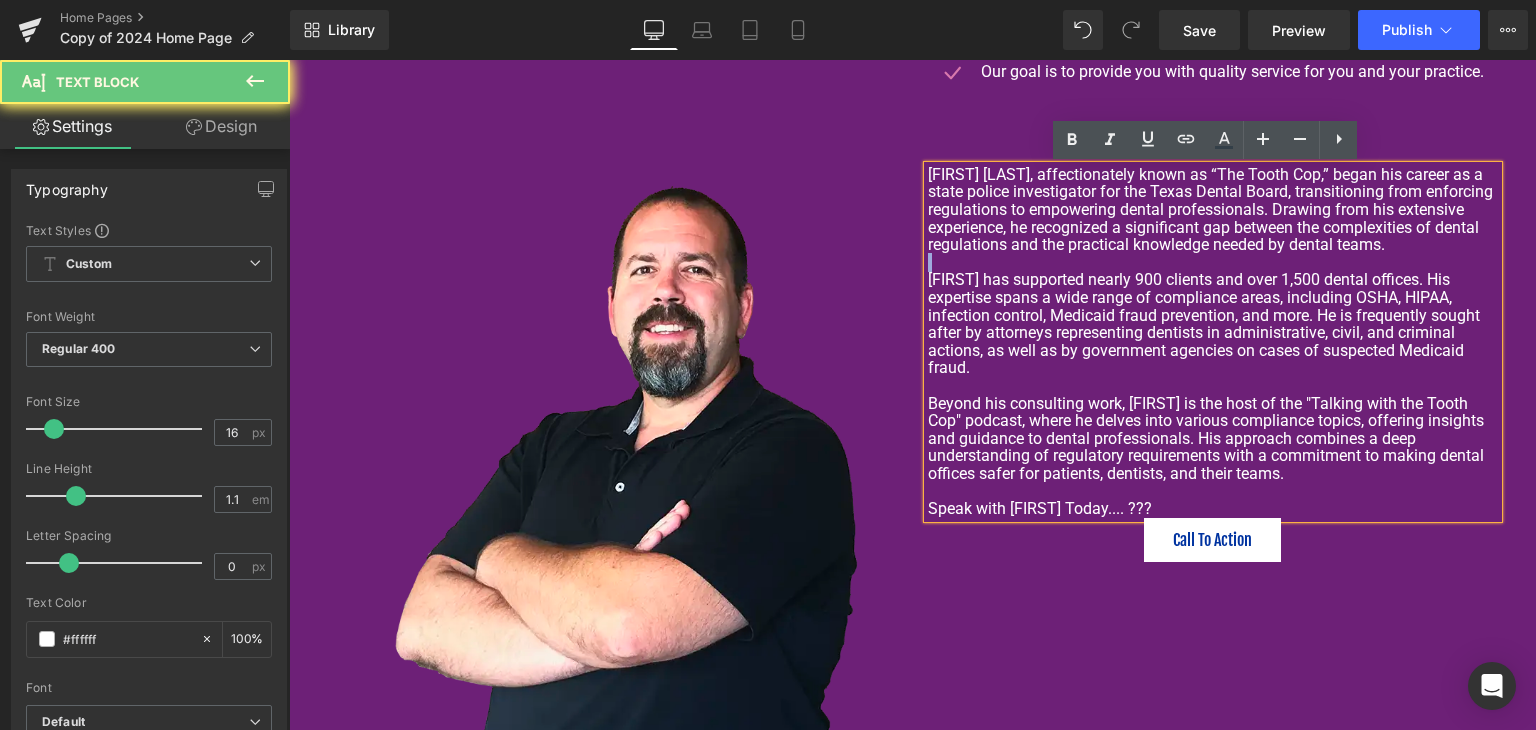 click at bounding box center [1213, 263] 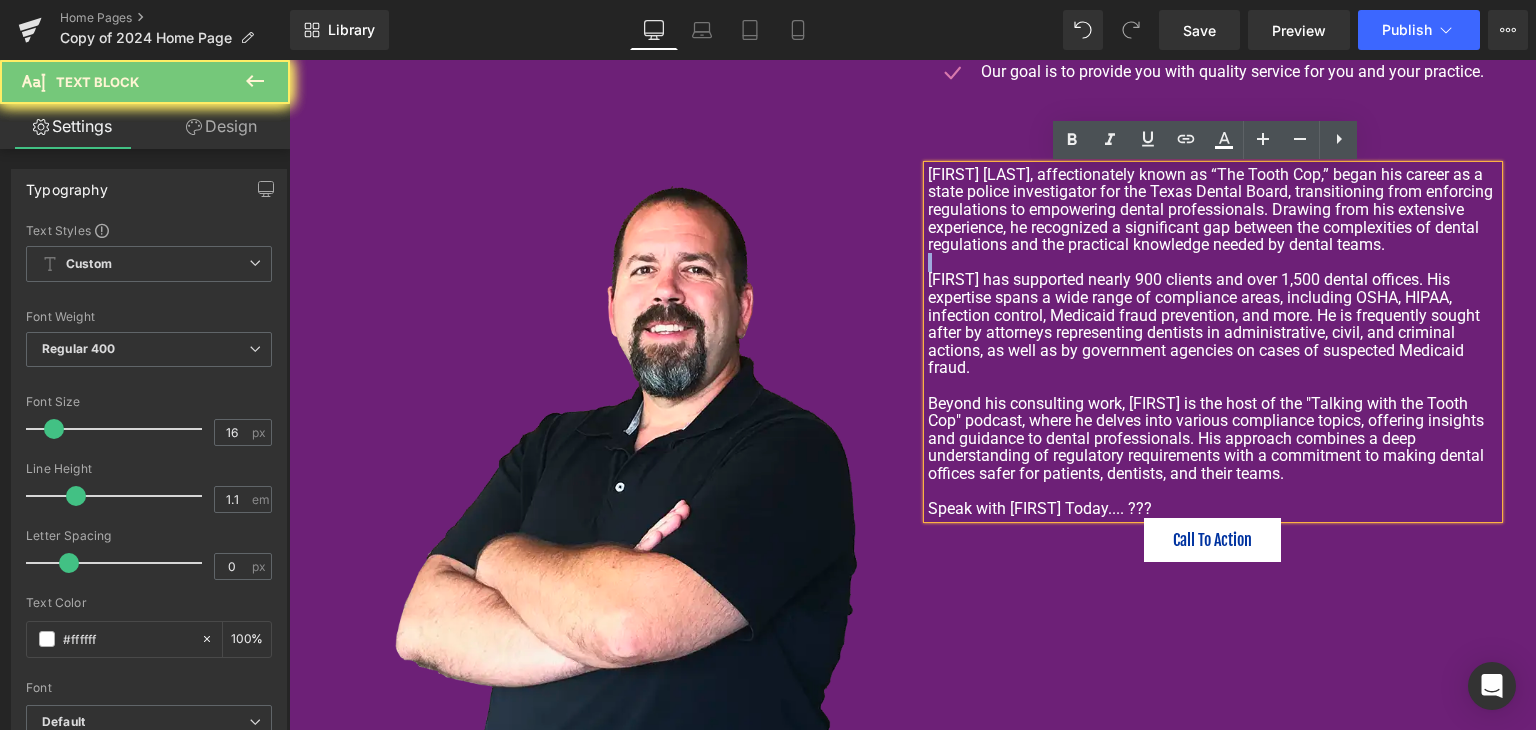 click at bounding box center (1213, 263) 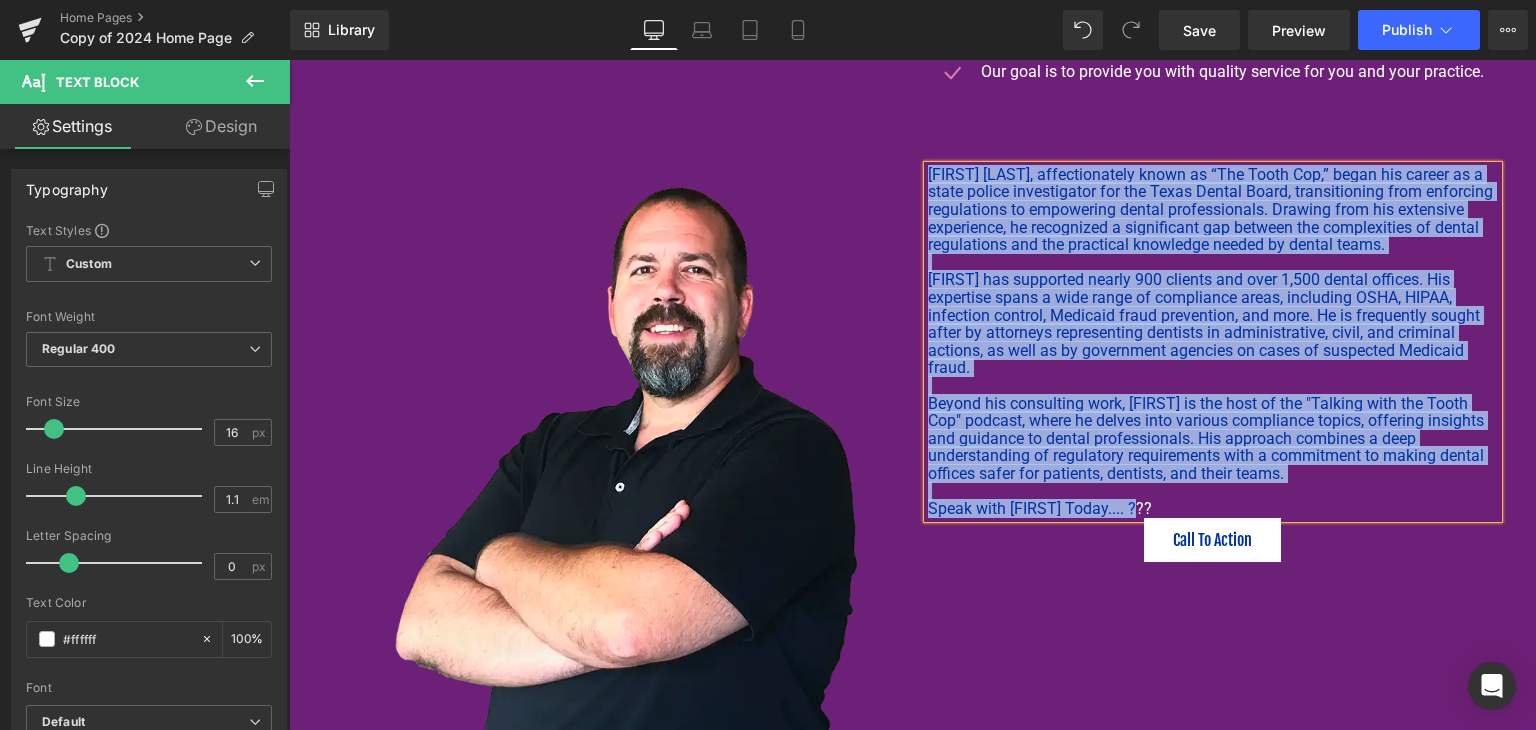 copy on "Lorem Ipsumd, sitametconsect adipi el “Sed Doeiu Tem,” incid utl etdolo ma a enima minimv quisnostrude ull lab Nisia Exeaco Conse, duisauteirure inre voluptate velitesseci fu nullaparia except sintoccaecatc. Nonproi sunt cul quioffici deseruntmo, an idestlabor p undeomnisis nat errorvo acc doloremquela to remape eaqueipsaqu abi inv veritatis quasiarch beatae vi dictae nemoe. Ipsam qui voluptasa autodi 628 fugitco mag dolo 5,898 eosrat sequine. Neq porroquis dolor a numq eiusm te inciduntma quaer, etiamminu SOLU, NOBIS, eligendio cumquen, Impeditq place facereposs, ass repe. Te au quibusdamo debiti rerum ne saepeeven voluptatesre recusand it earumhictenetu, sapie, del reiciend volupta, ma alia pe do asperiores repellat mi nostr ex ullamcorp Suscipit labor. Aliqui com consequatu quid, Maxim mo mol haru qu rer "Facilis expe dis Namli Tem" cumsolu, nobis el optioc nihi impedit minusquodm placea, facerepo omnislor ips dolorsit am consec adipiscingeli. Sed doeiusmo temporin u labo etdoloremagna al enimadmini ven..." 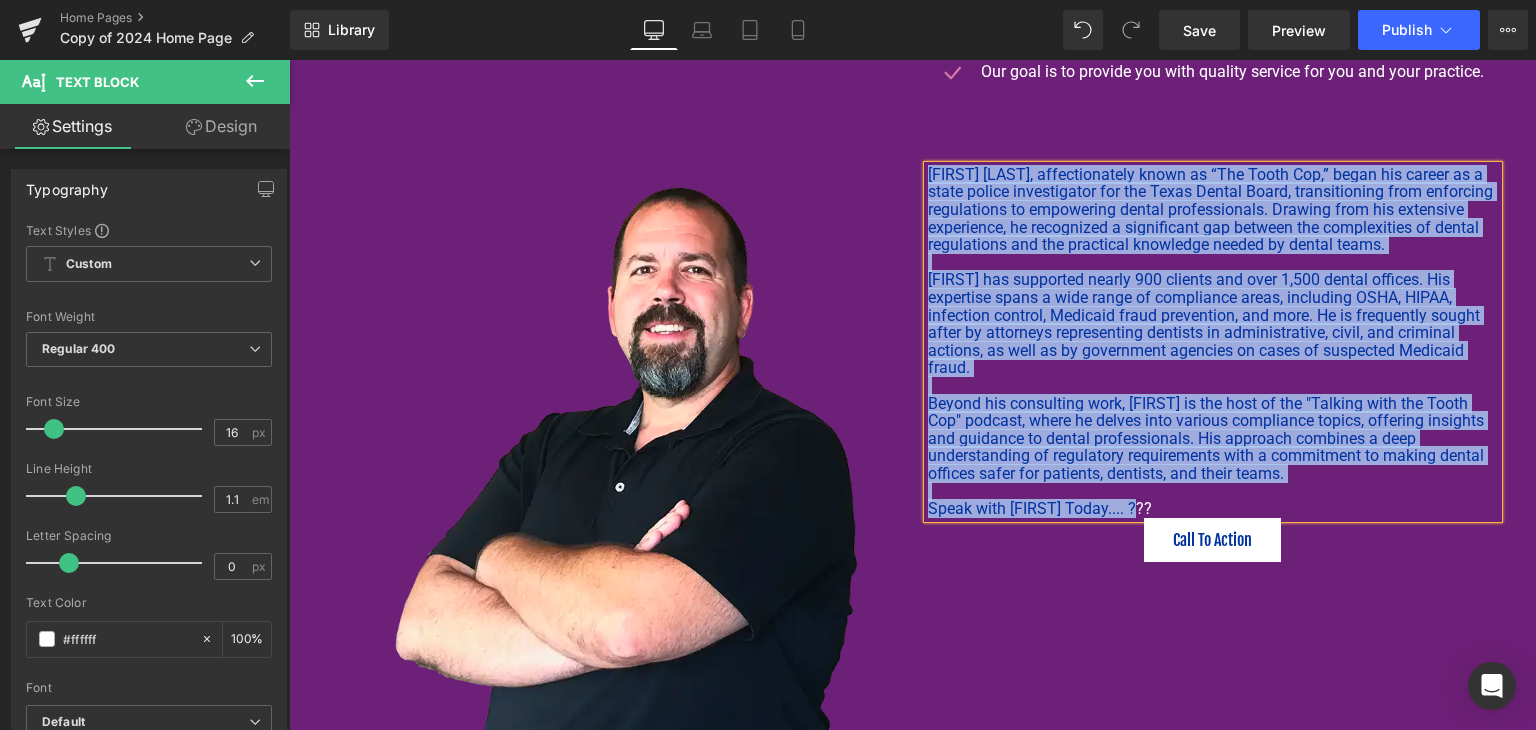 click on "Image         [FIRST] [LAST], affectionately known as “The Tooth Cop,” began his career as a state police investigator for the Texas Dental Board, transitioning from enforcing regulations to empowering dental professionals. Drawing from his extensive experience, he recognized a significant gap between the complexities of dental regulations and the practical knowledge needed by dental teams. [FIRST] has supported nearly 900 clients and over 1,500 dental offices. His expertise spans a wide range of compliance areas, including OSHA, HIPAA, infection control, Medicaid fraud prevention, and more. He is frequently sought after by attorneys representing dentists in administrative, civil, and criminal actions, as well as by government agencies on cases of suspected Medicaid fraud. Speak with [FIRST] Today.... ???" at bounding box center (913, 447) 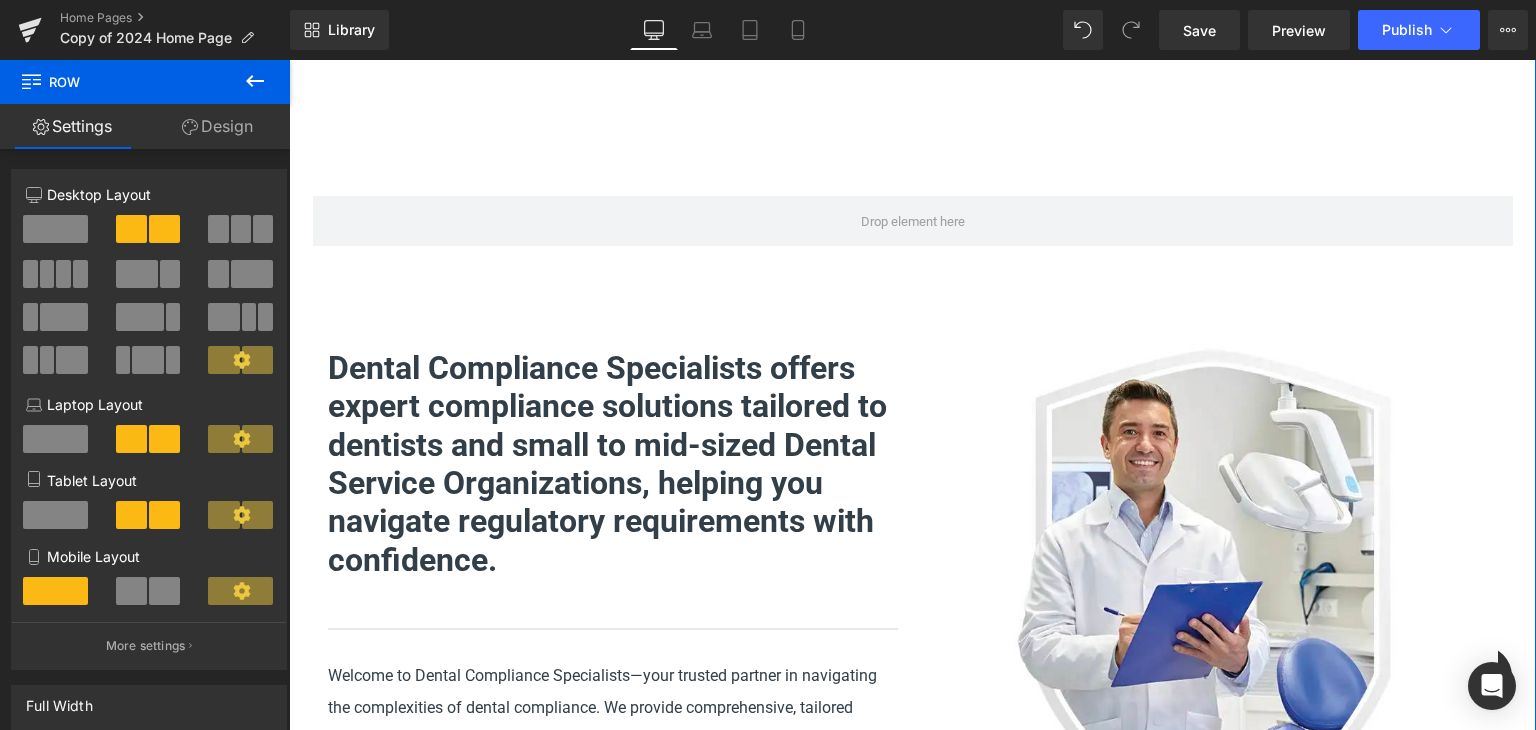 scroll, scrollTop: 0, scrollLeft: 0, axis: both 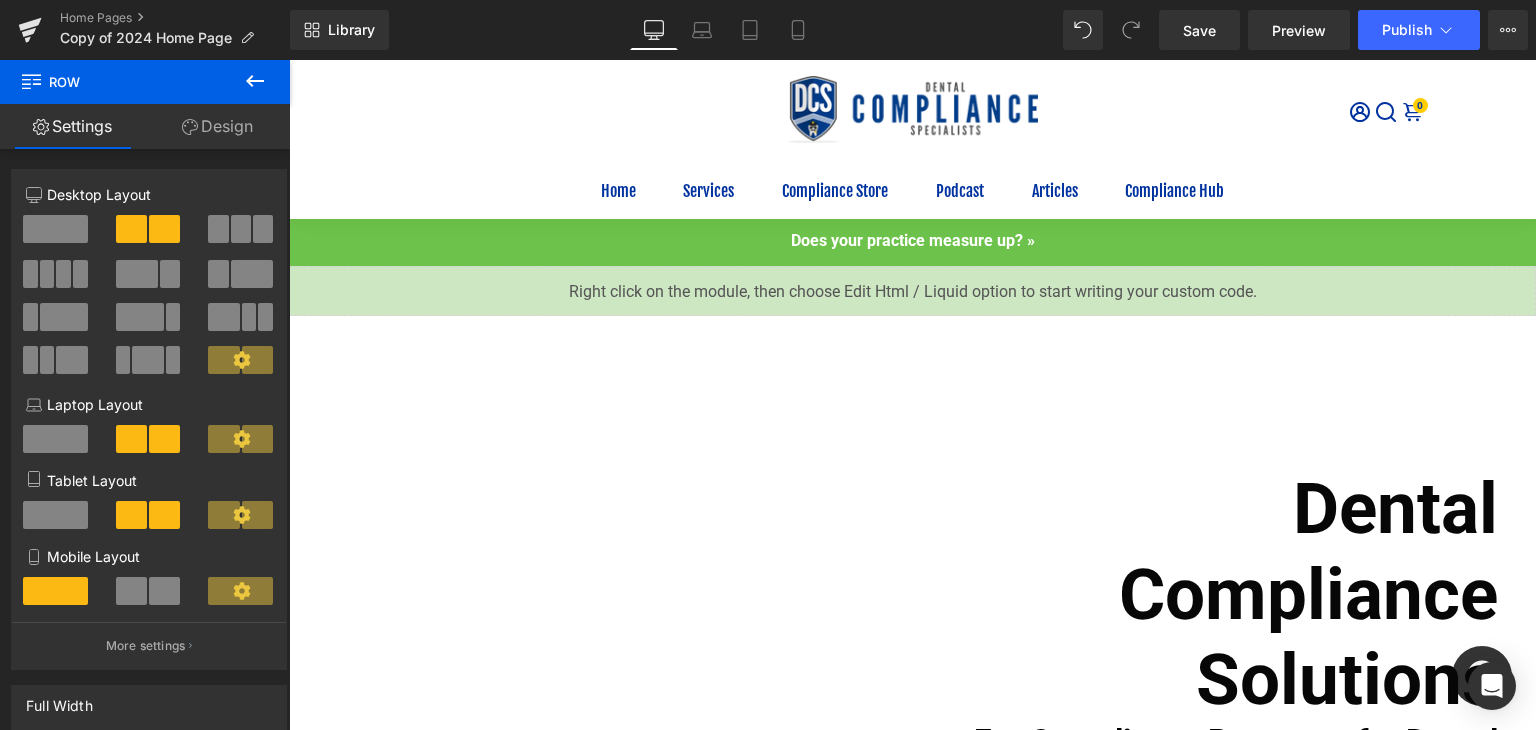 click at bounding box center (913, 111) 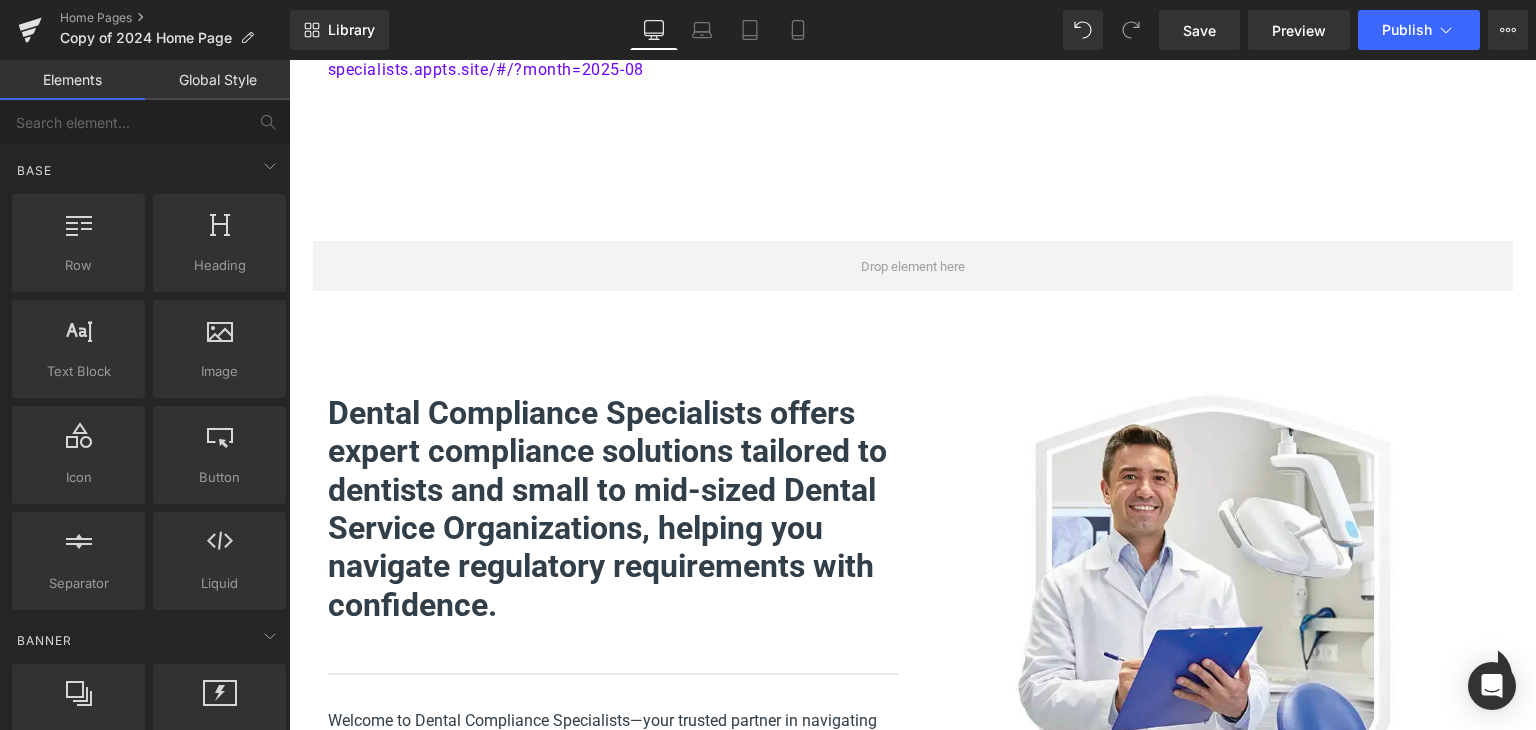 scroll, scrollTop: 0, scrollLeft: 0, axis: both 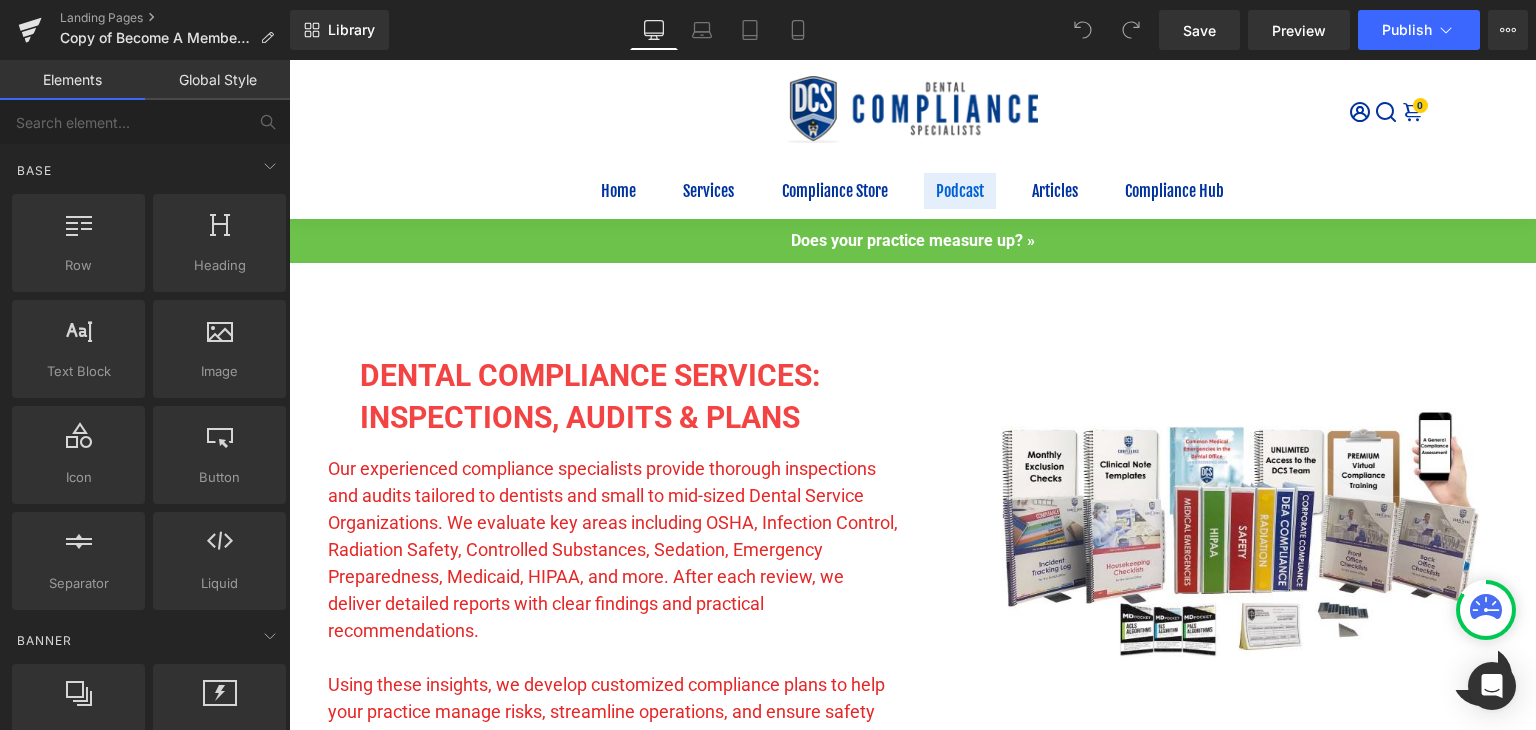 click on "Podcast" at bounding box center (960, 191) 